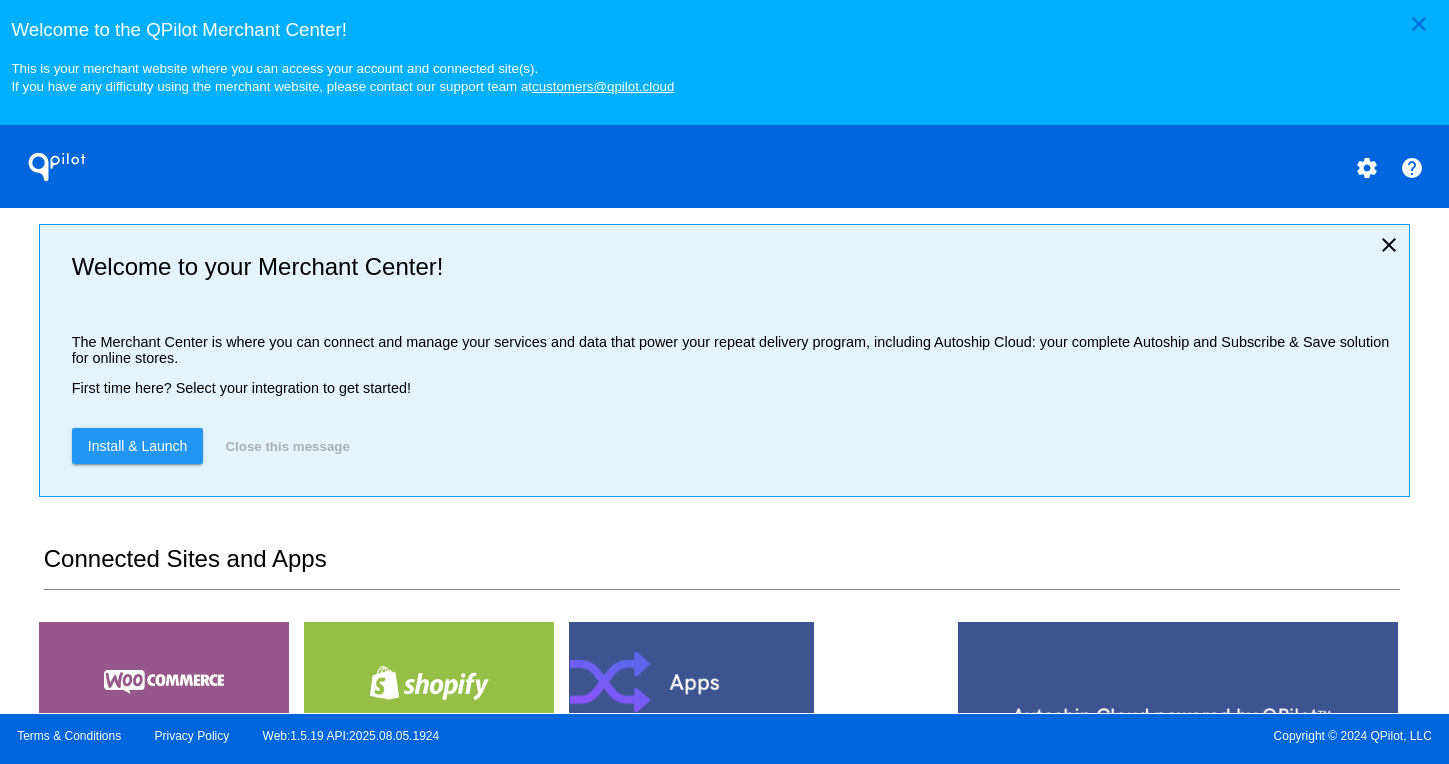 scroll, scrollTop: 0, scrollLeft: 0, axis: both 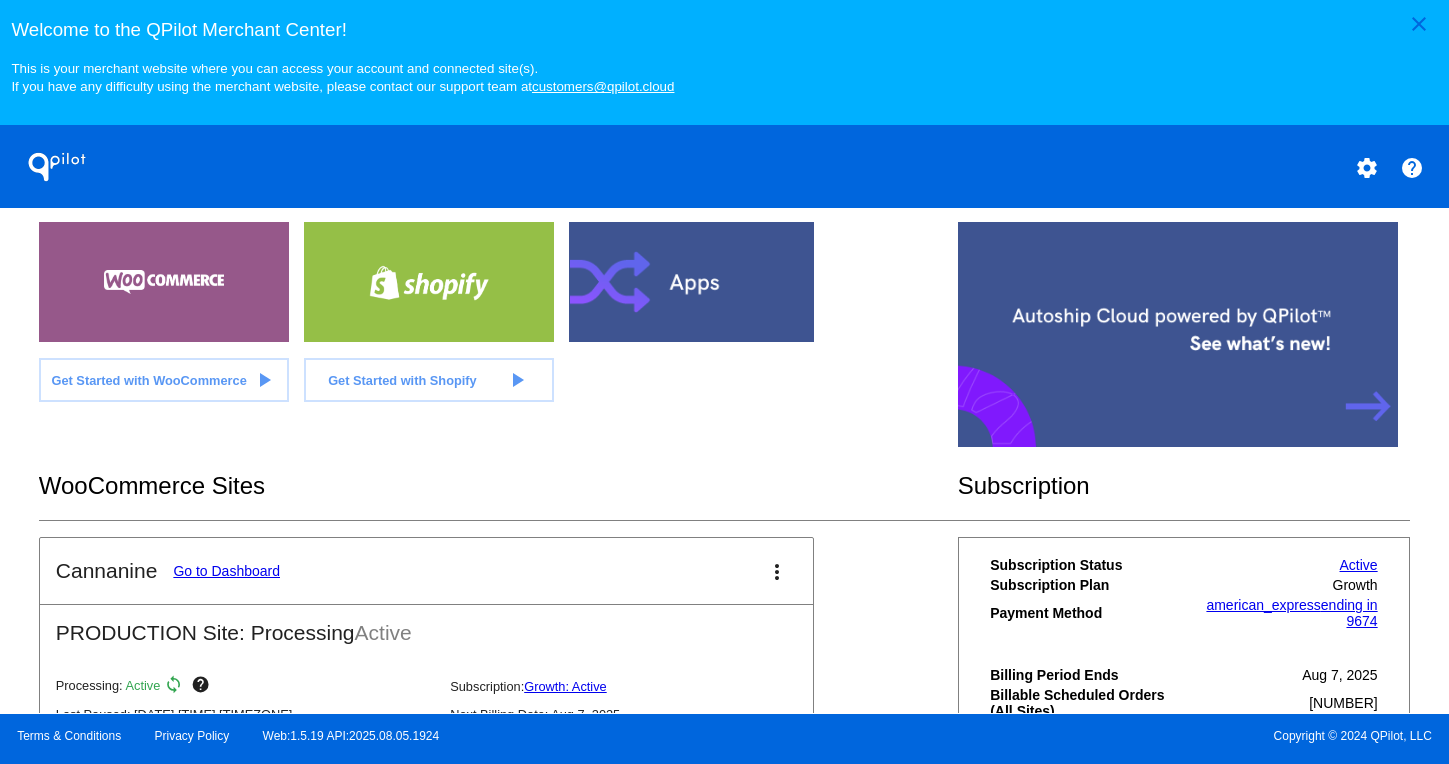 click on "[LAST]
Go to Dashboard
more_vert" at bounding box center (426, 571) 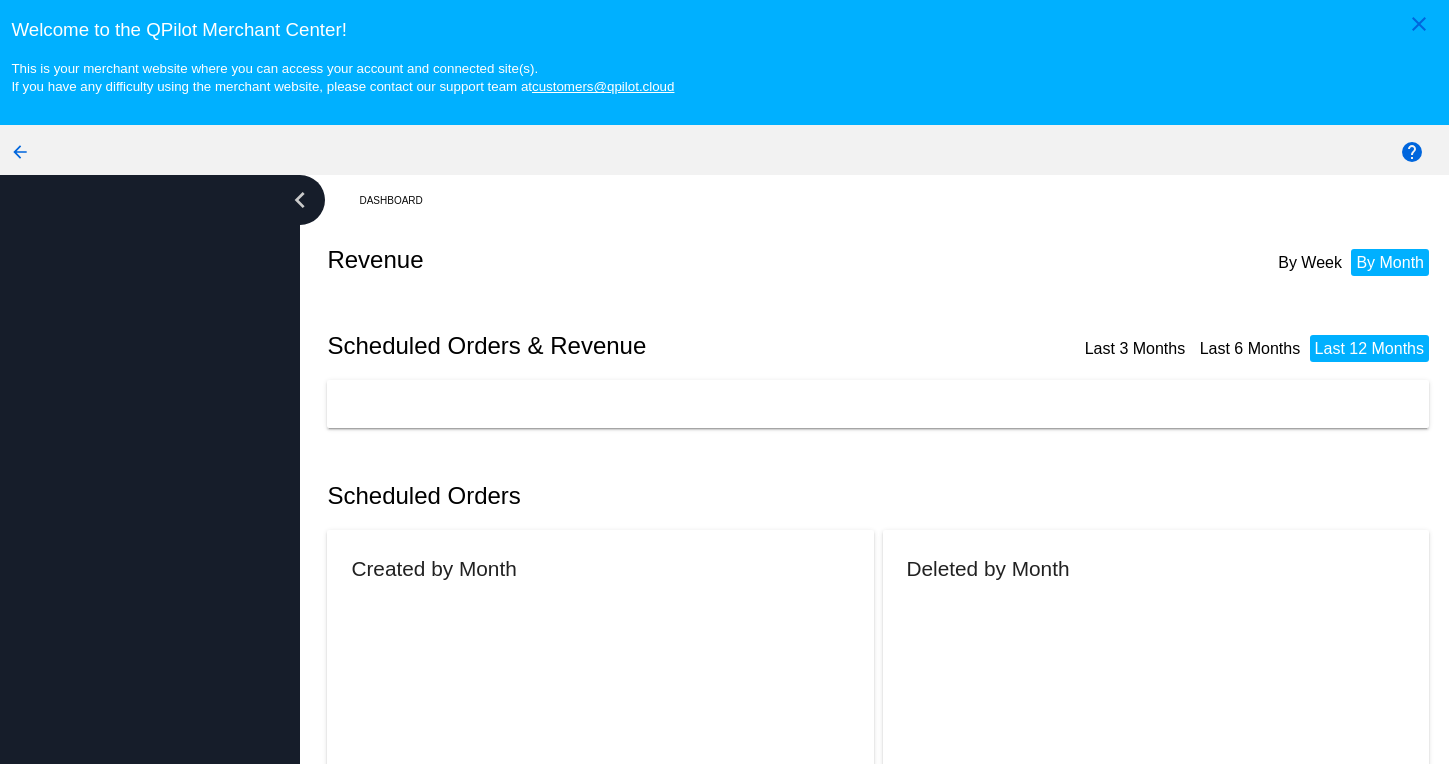 click on "chevron_left" at bounding box center [150, 507] 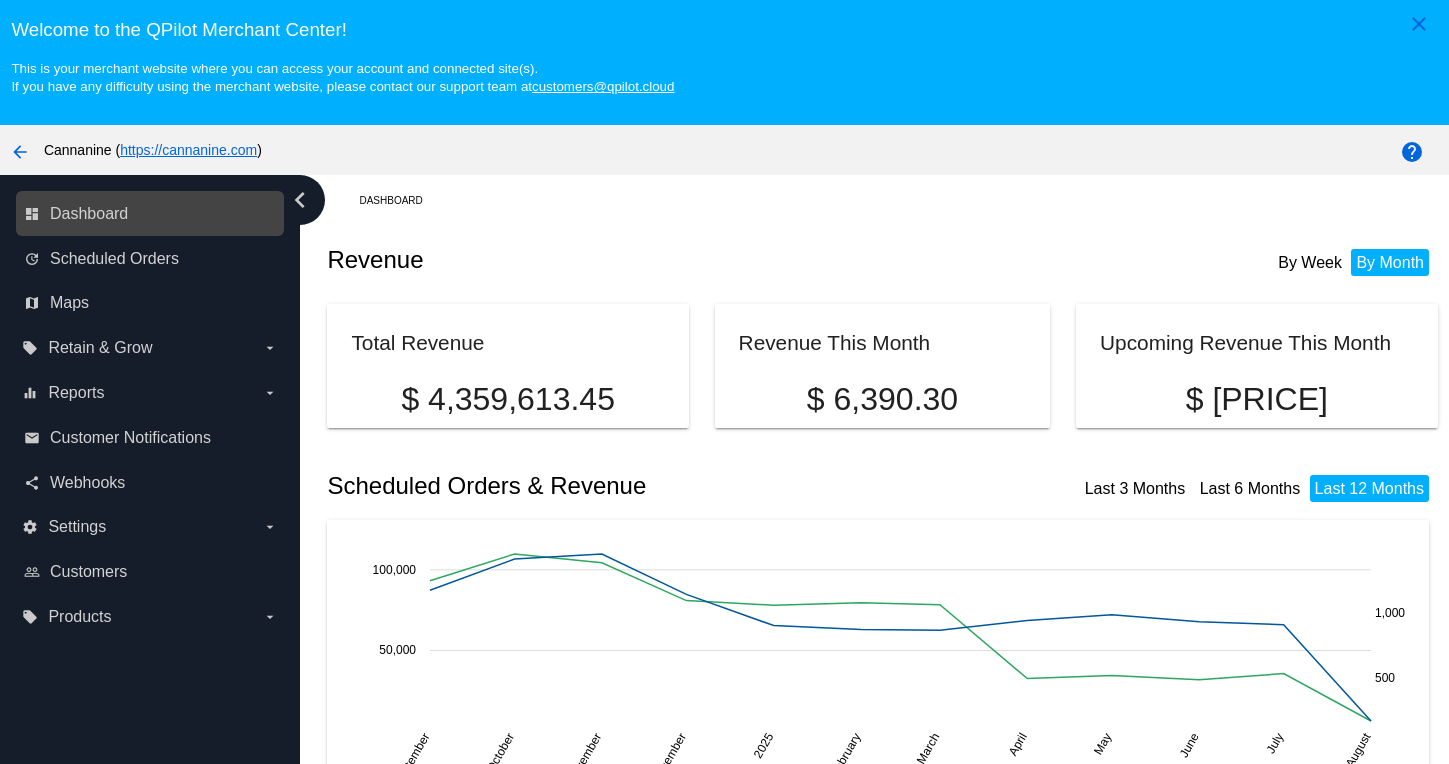 click on "dashboard
Dashboard" at bounding box center (150, 213) 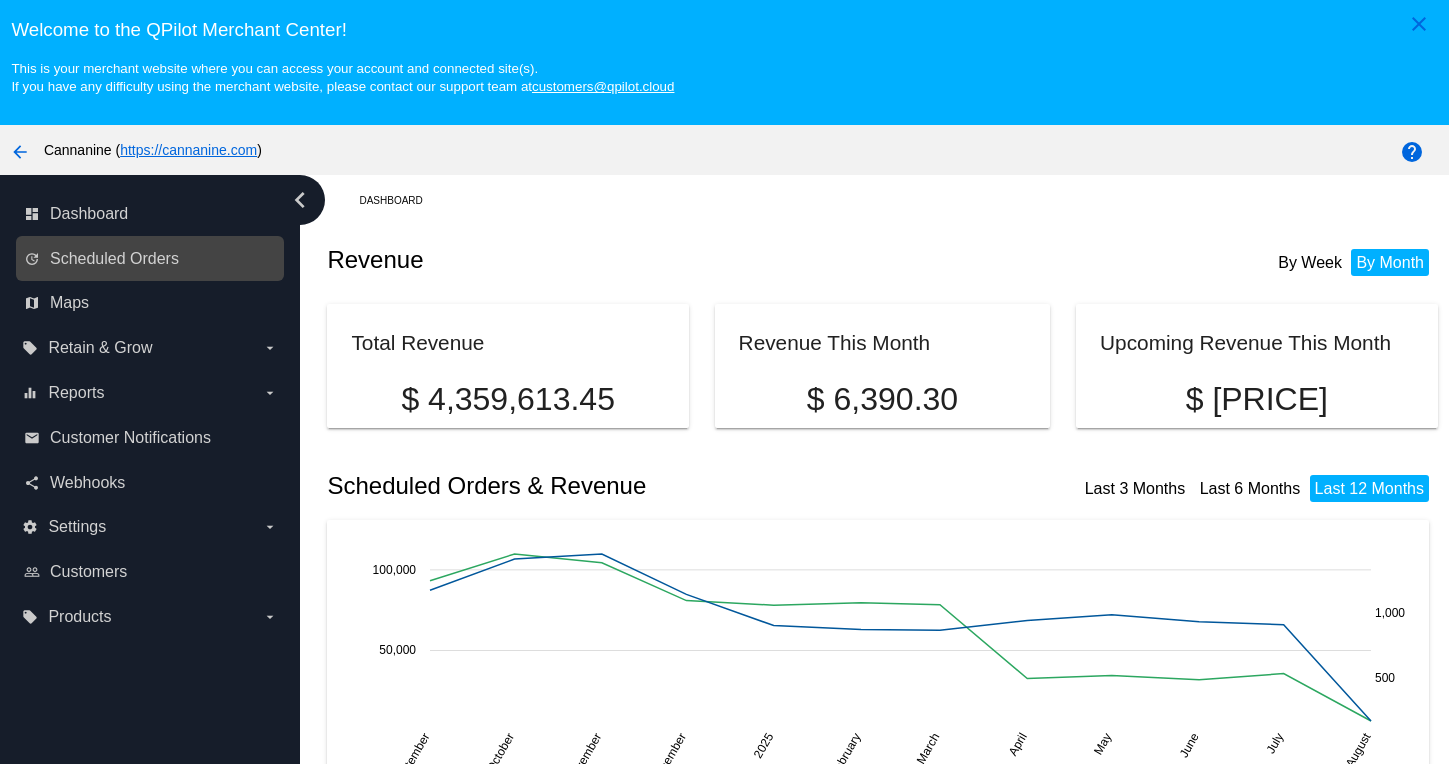 click on "update
Scheduled Orders" at bounding box center (150, 258) 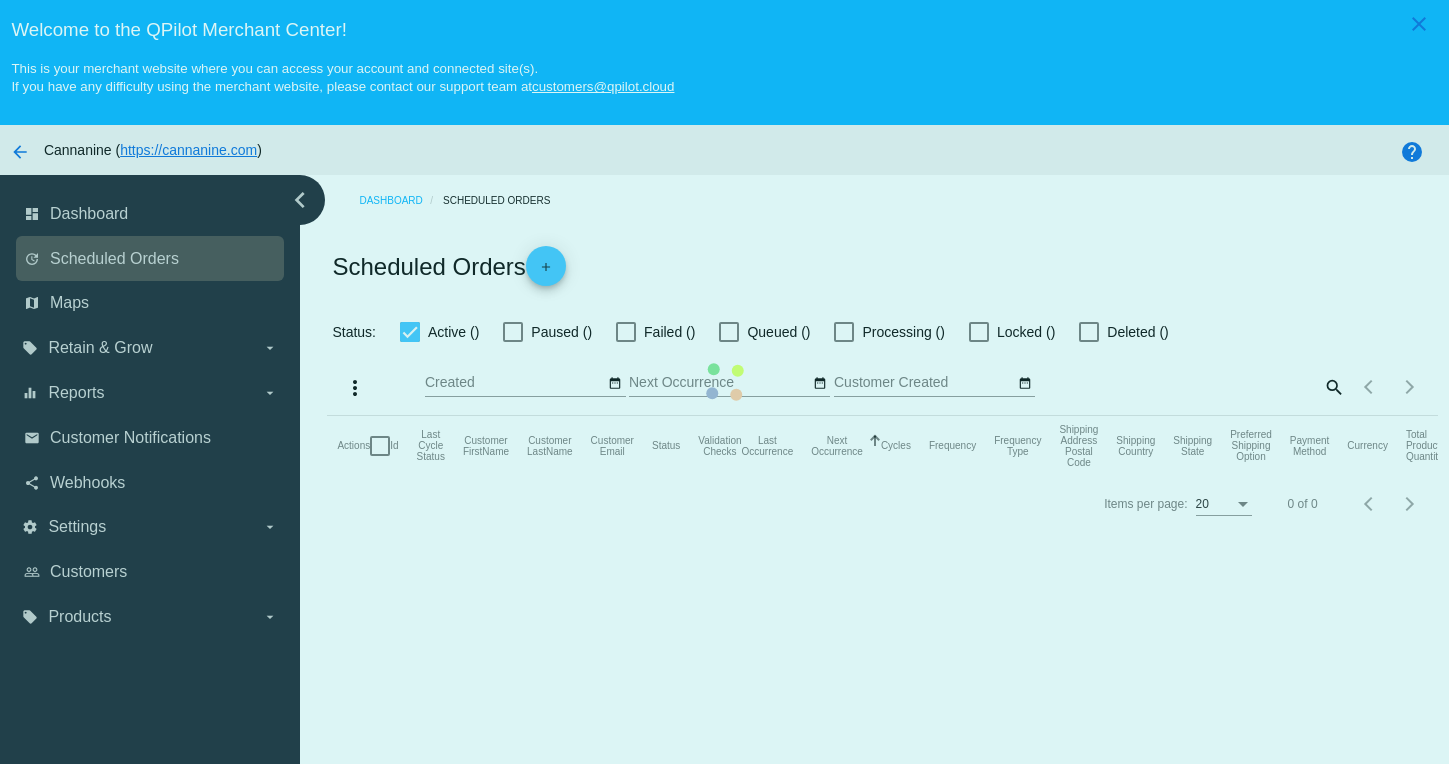 click on "Actions
Id   Last Cycle Status   Customer FirstName   Customer LastName   Customer Email   Status   Validation Checks   Last Occurrence   Next Occurrence   Sorted by NextOccurrenceUtc ascending  Cycles   Frequency   Frequency Type   Shipping Address Postal Code
Shipping Country
Shipping State
Preferred Shipping Option
Payment Method   Currency   Total Product Quantity   Scheduled Order Subtotal
Scheduled Order LTV" 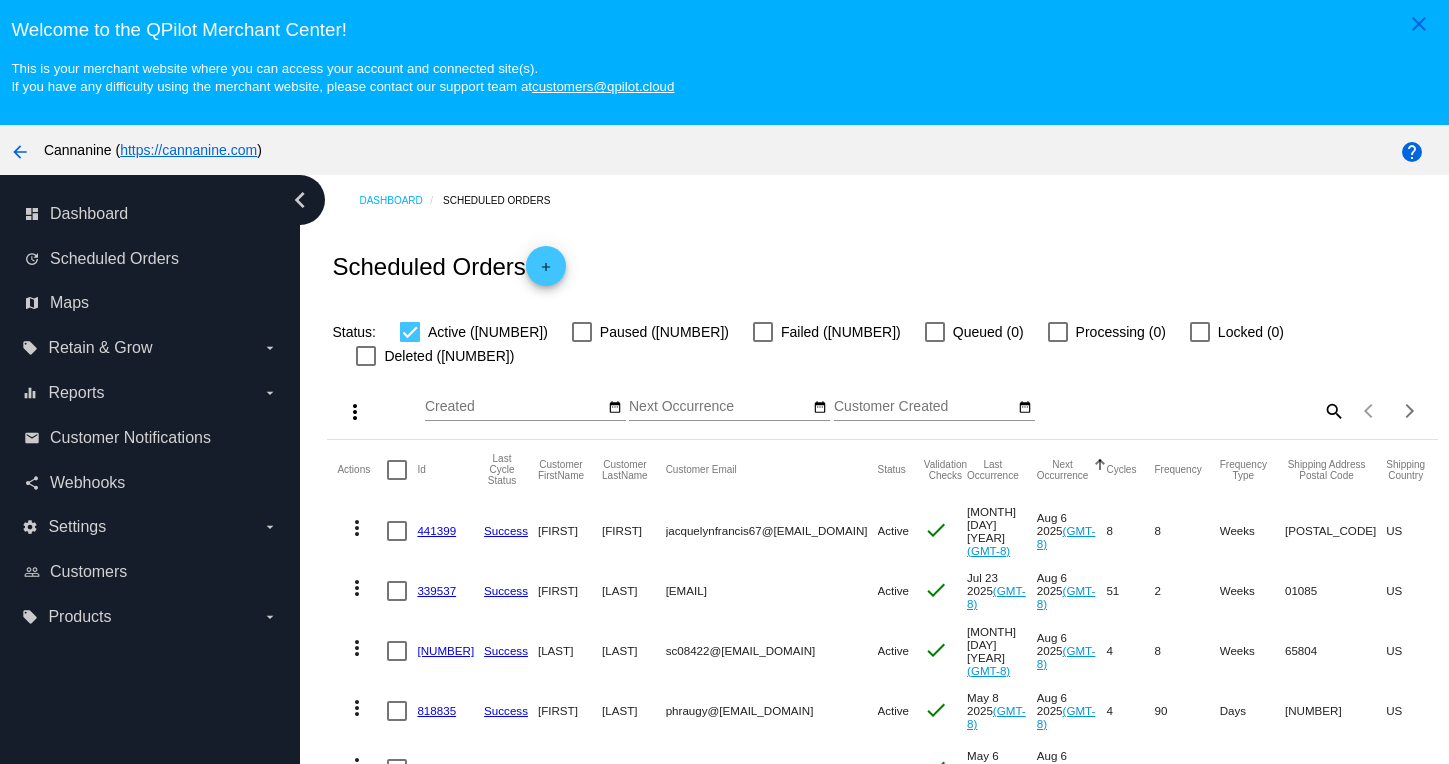 click at bounding box center (582, 332) 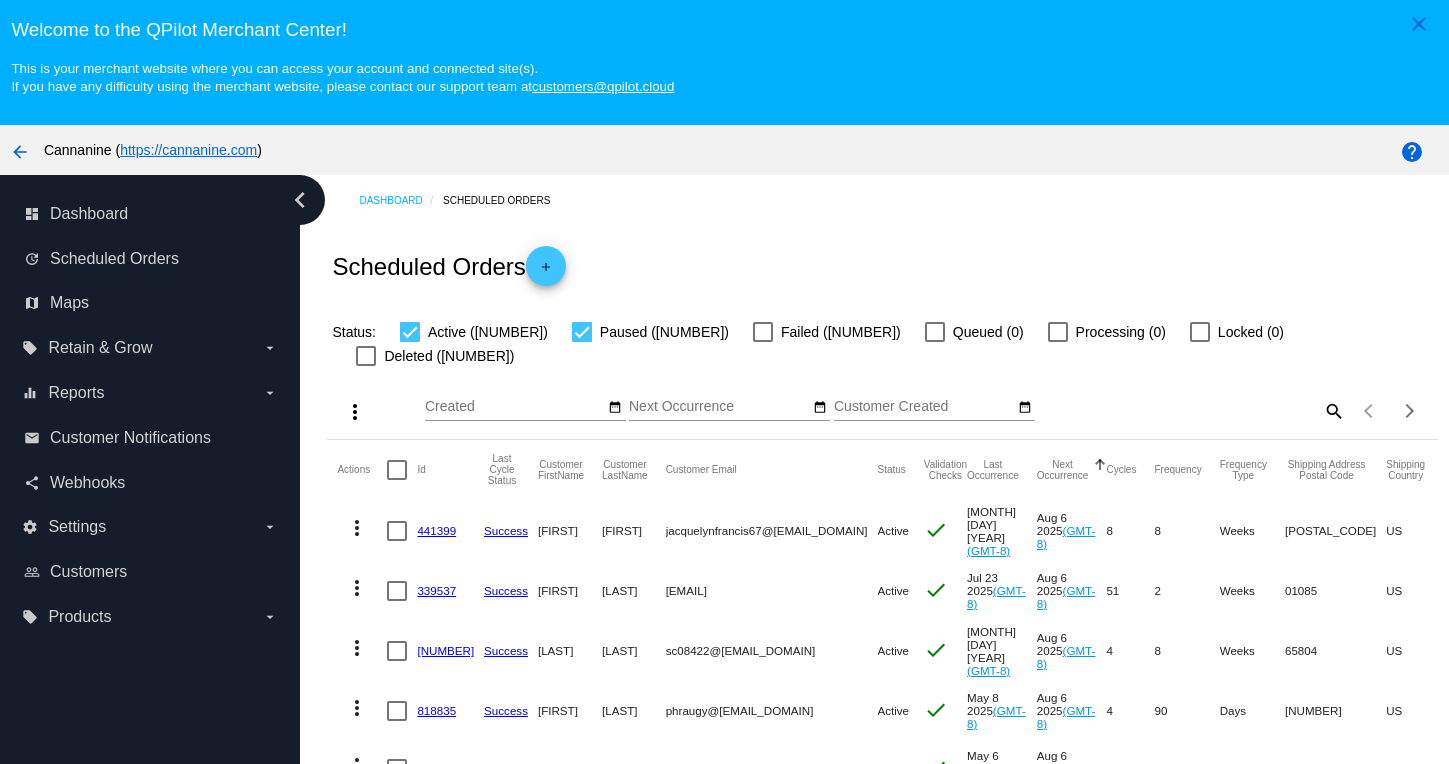 click at bounding box center (763, 332) 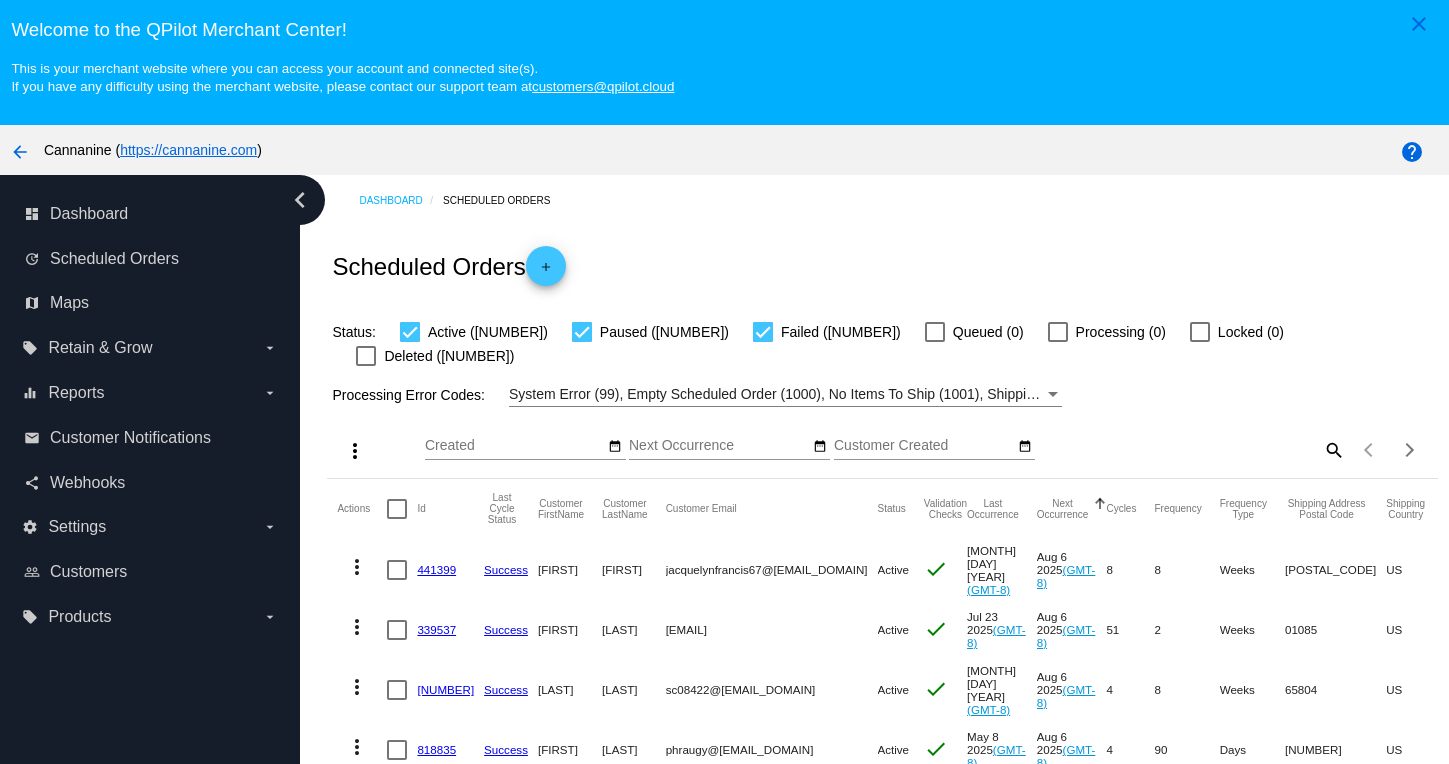 click at bounding box center (366, 356) 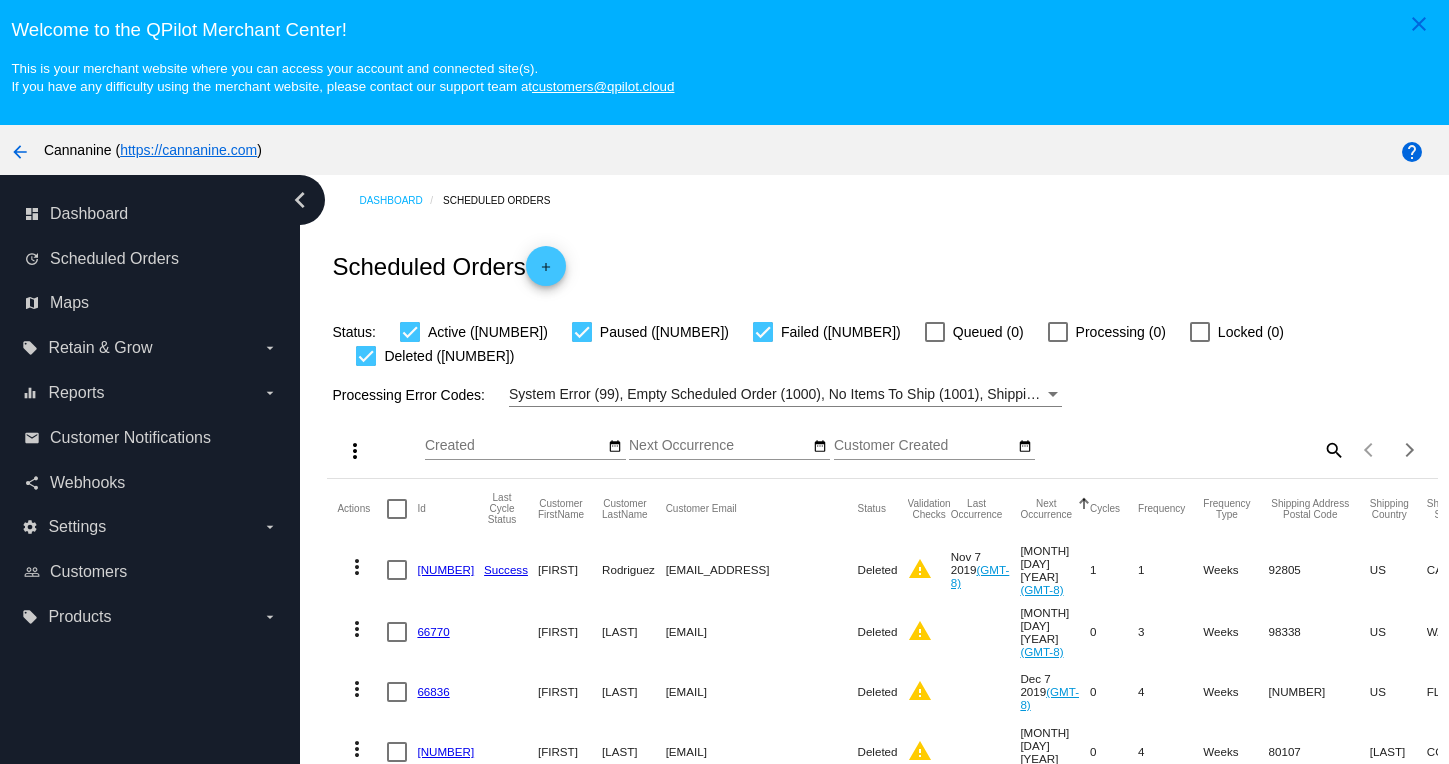 click on "search" 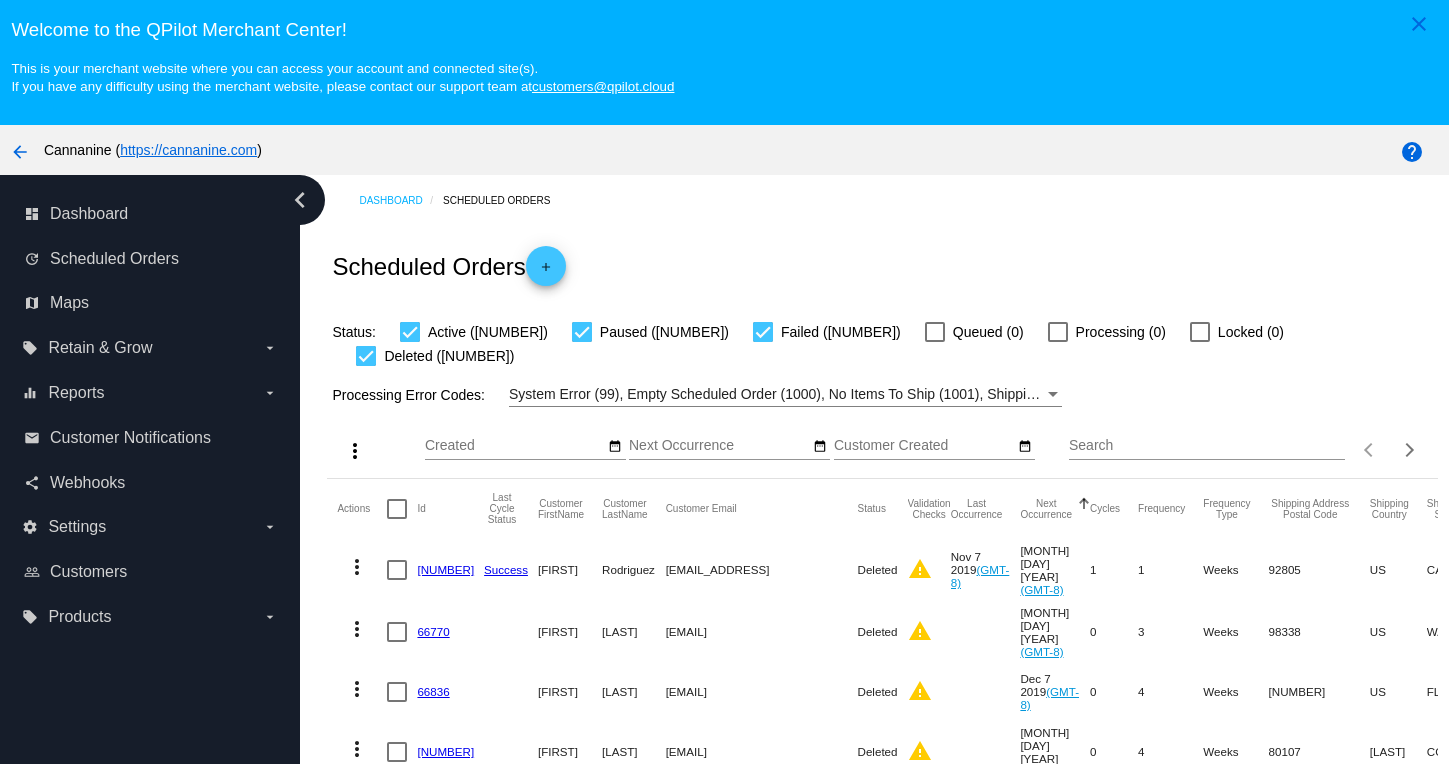 click on "Search" at bounding box center (1207, 446) 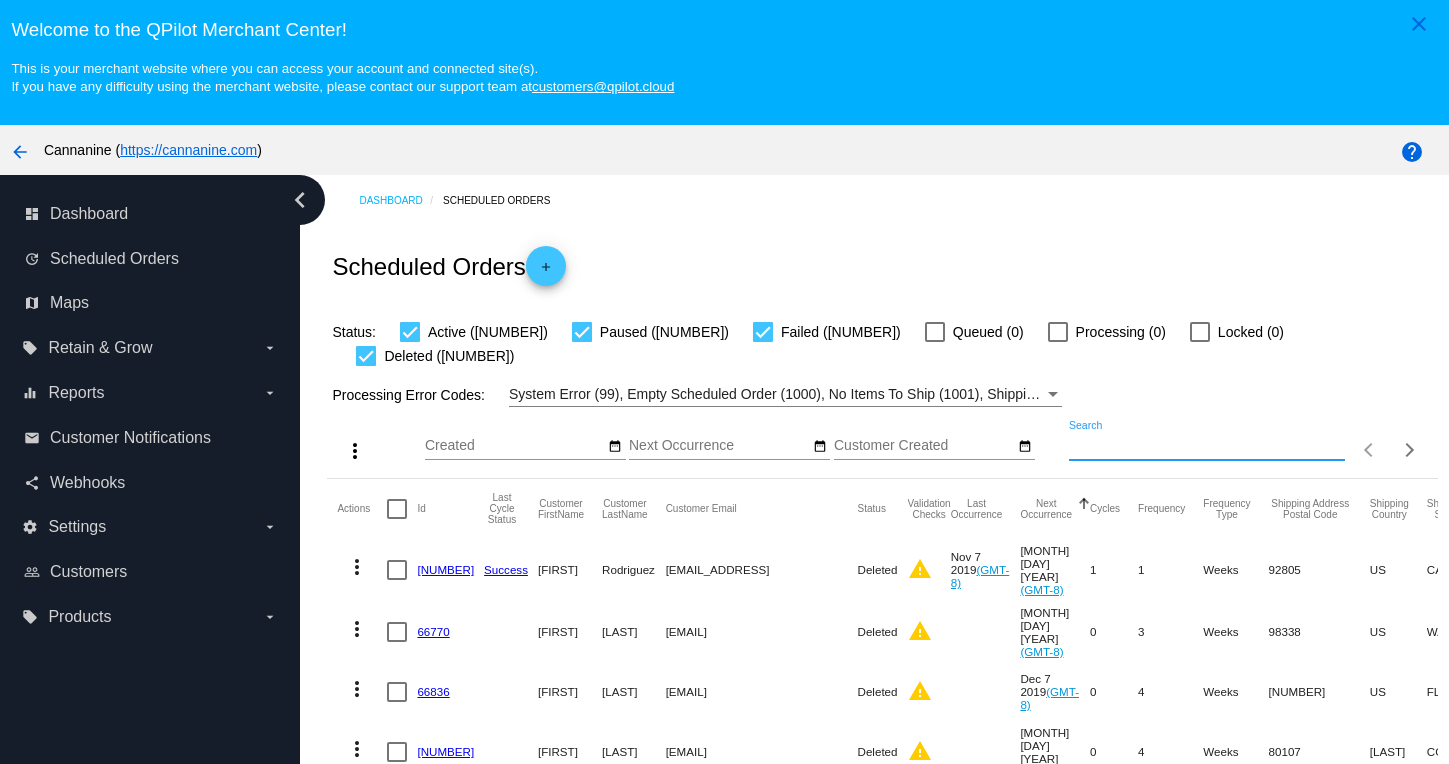 paste on "jgonz721@[EMAIL_DOMAIN]" 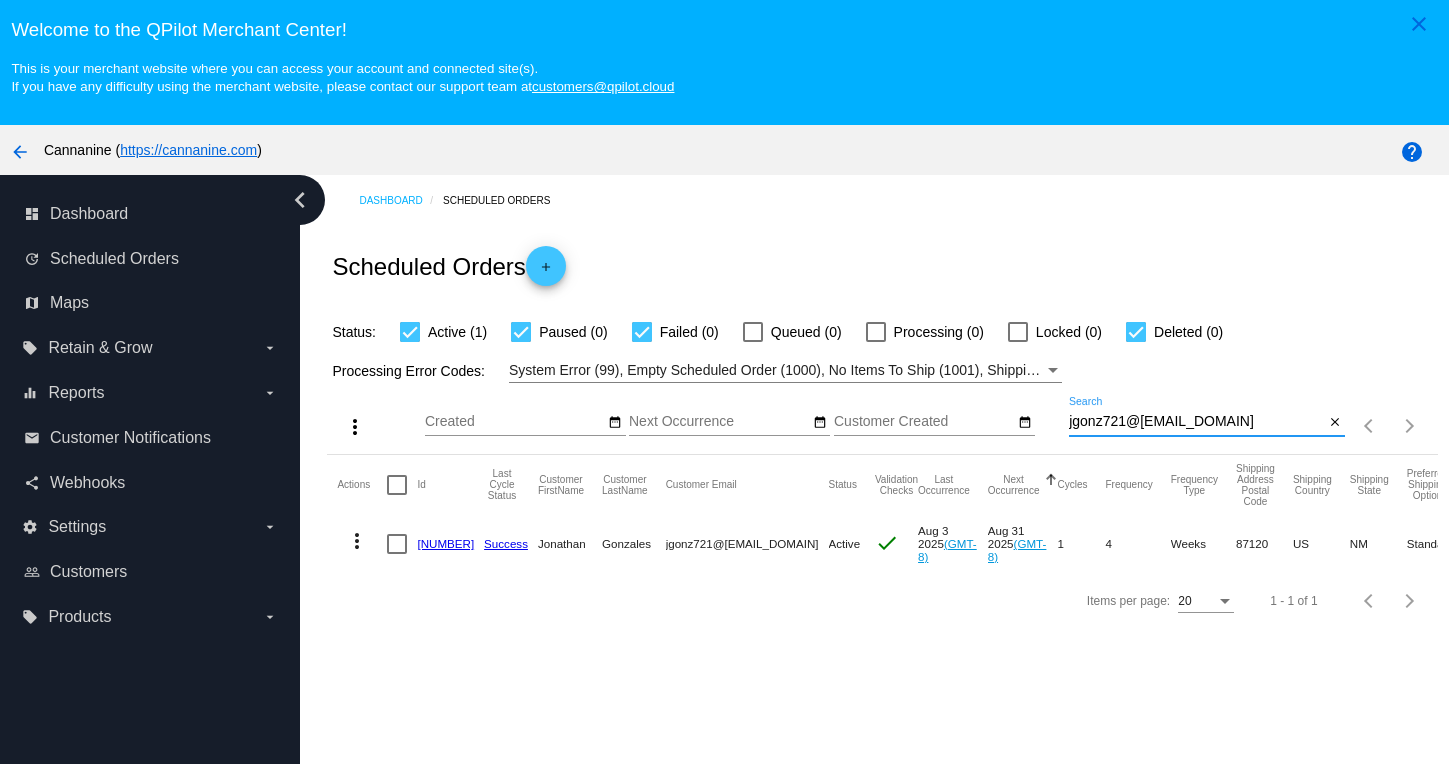 click on "more_vert" 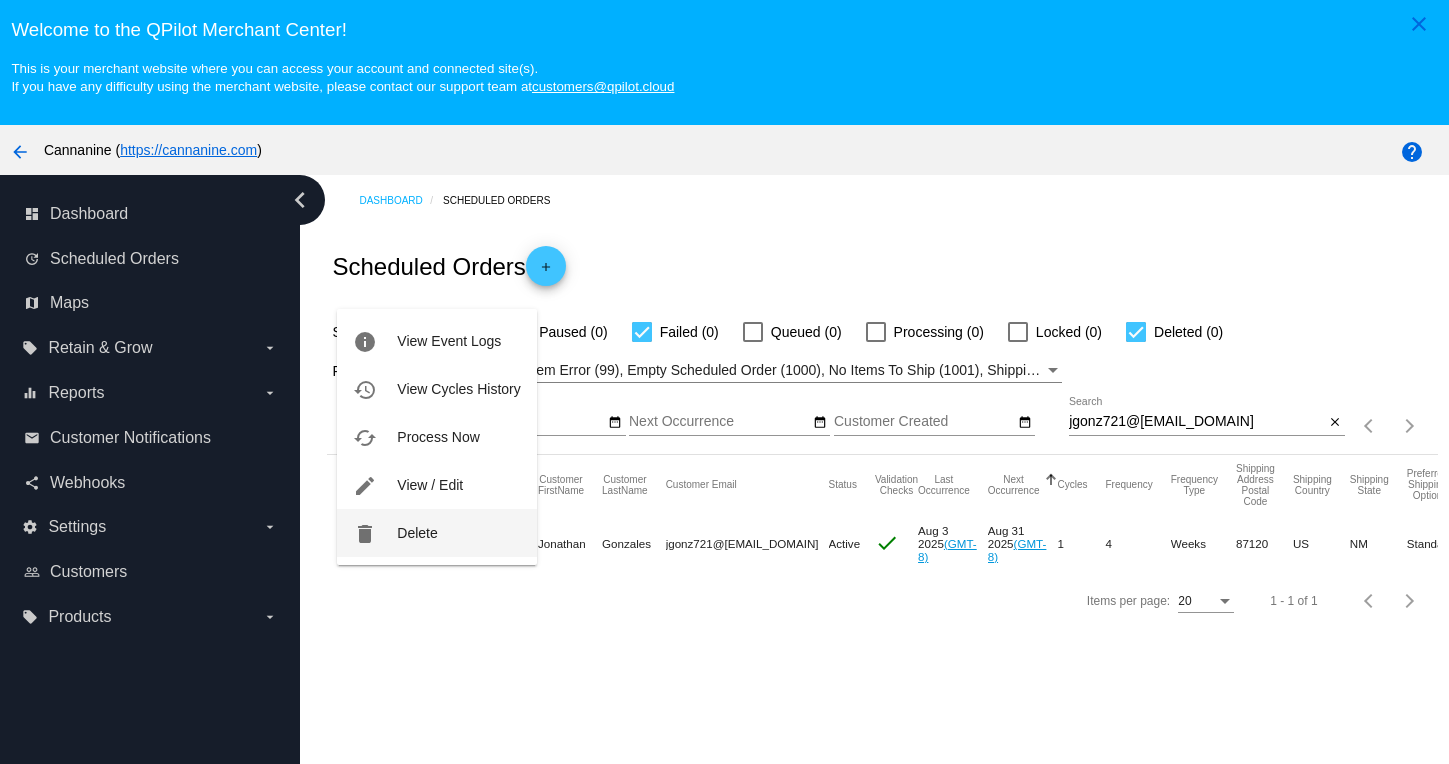 click on "Delete" at bounding box center (417, 533) 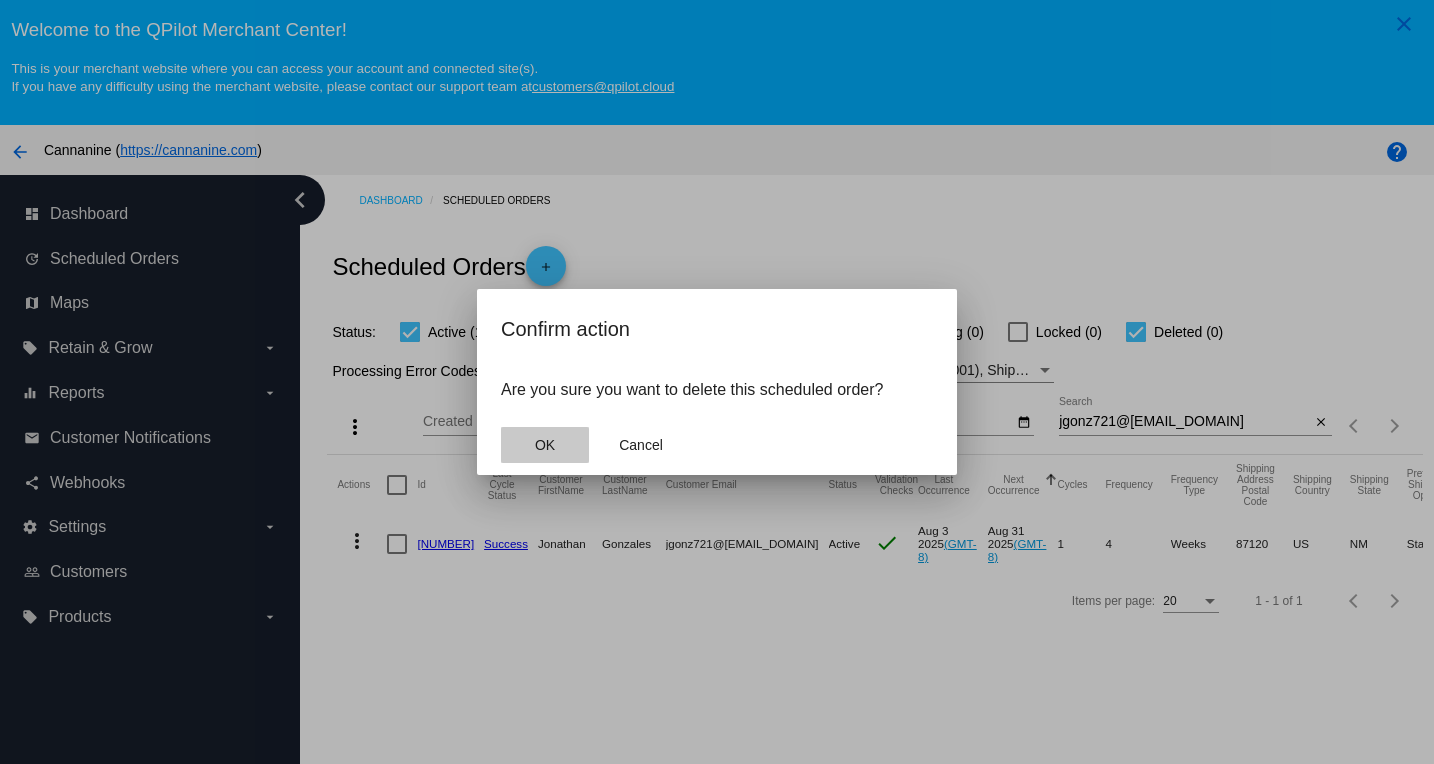 click on "OK" 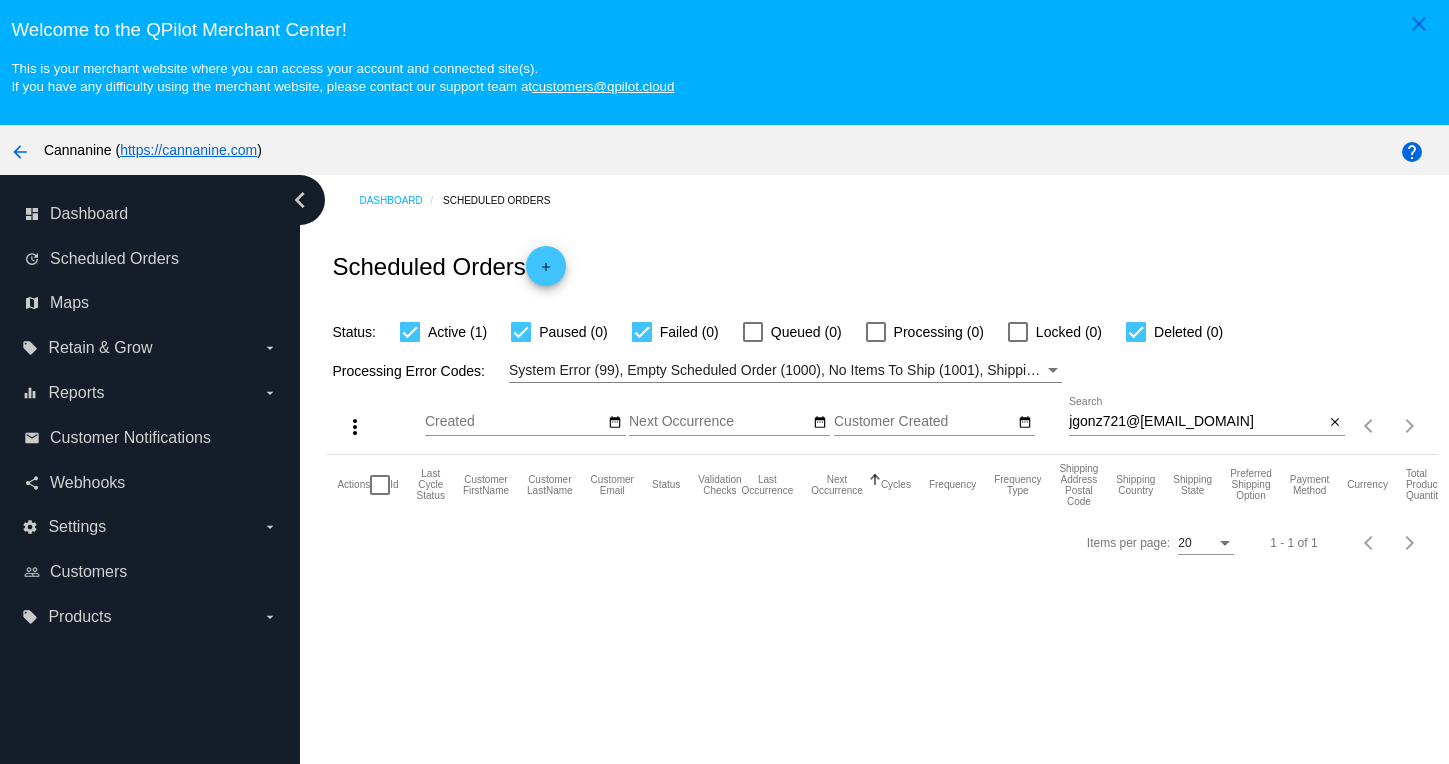 click on "jgonz721@[EMAIL_DOMAIN]" 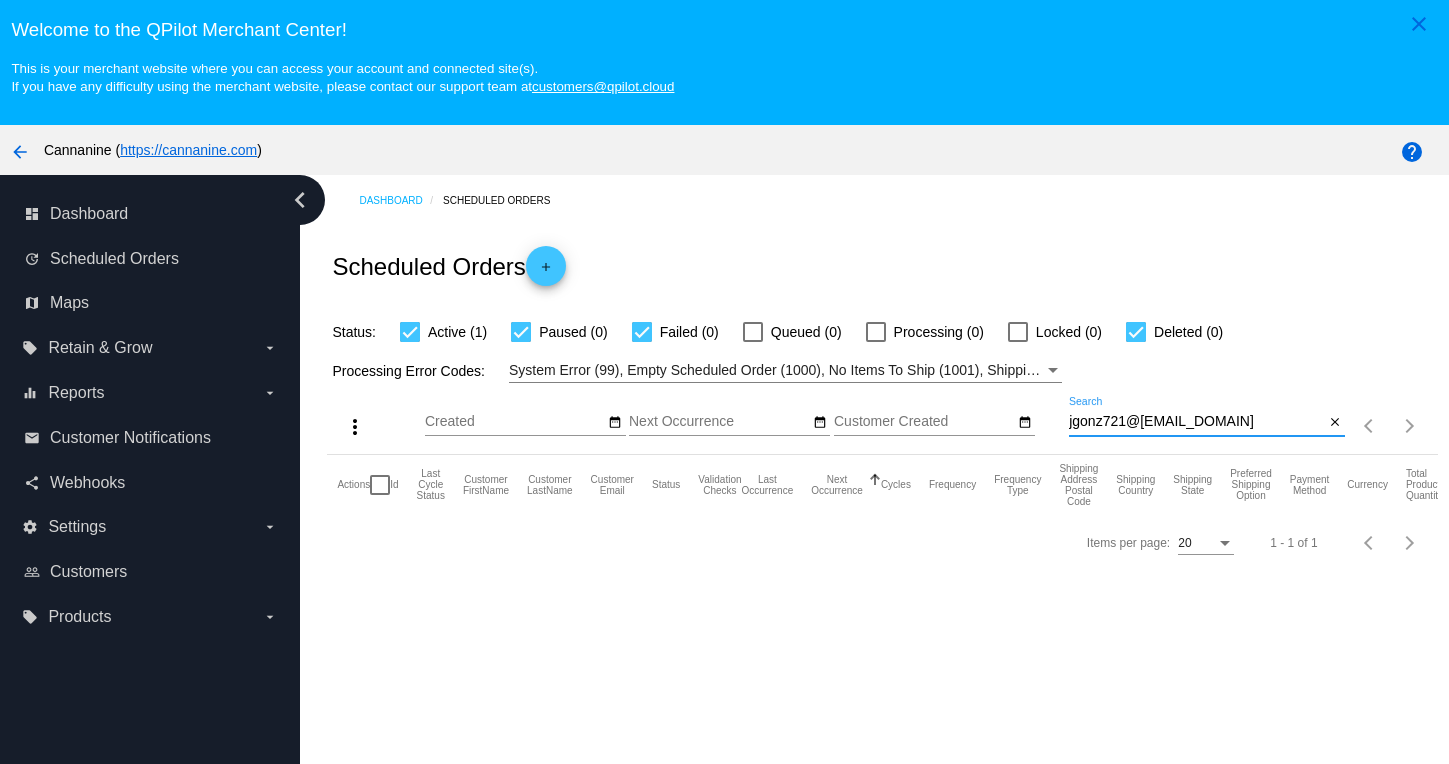 click on "jgonz721@[EMAIL_DOMAIN]" at bounding box center (1196, 422) 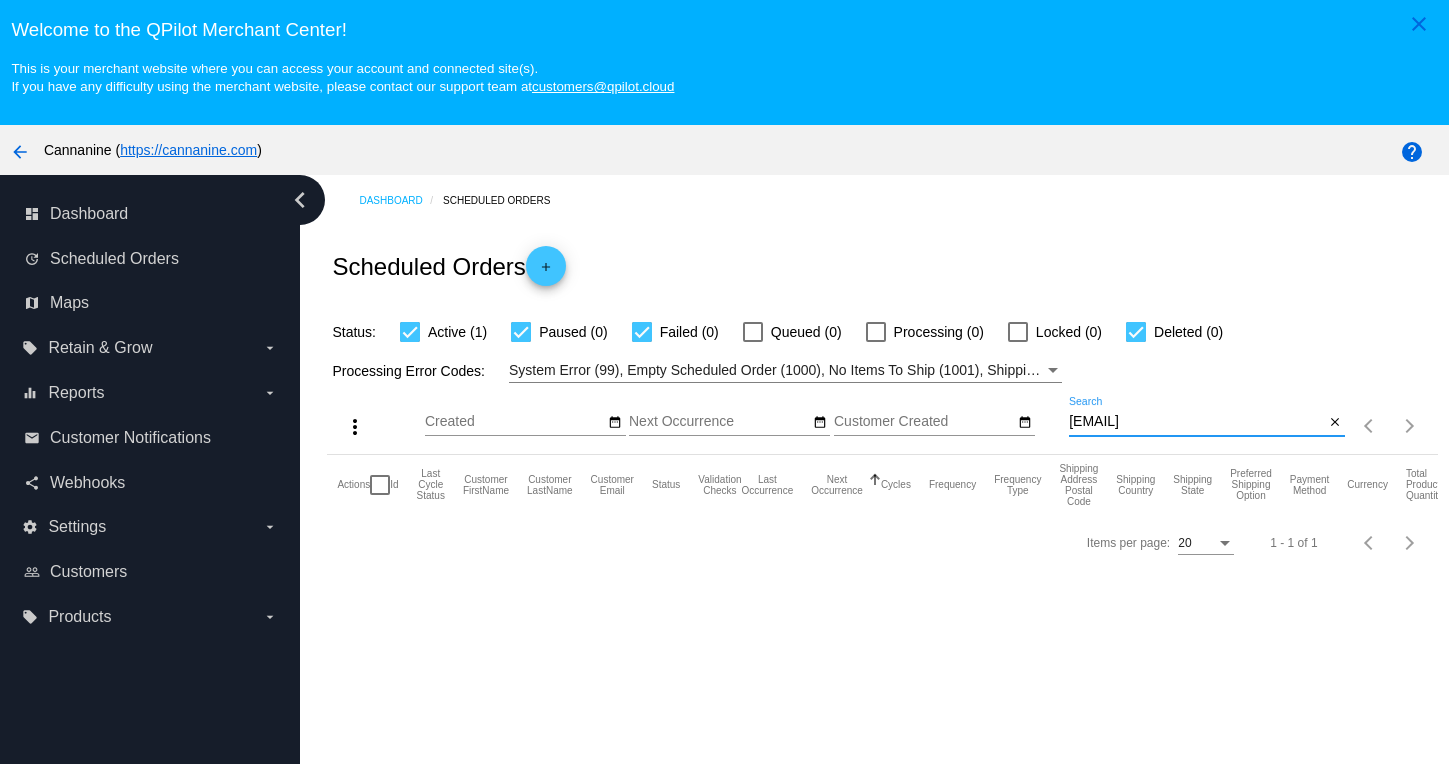 type on "jgonz721@[EMAIL_DOMAIN]" 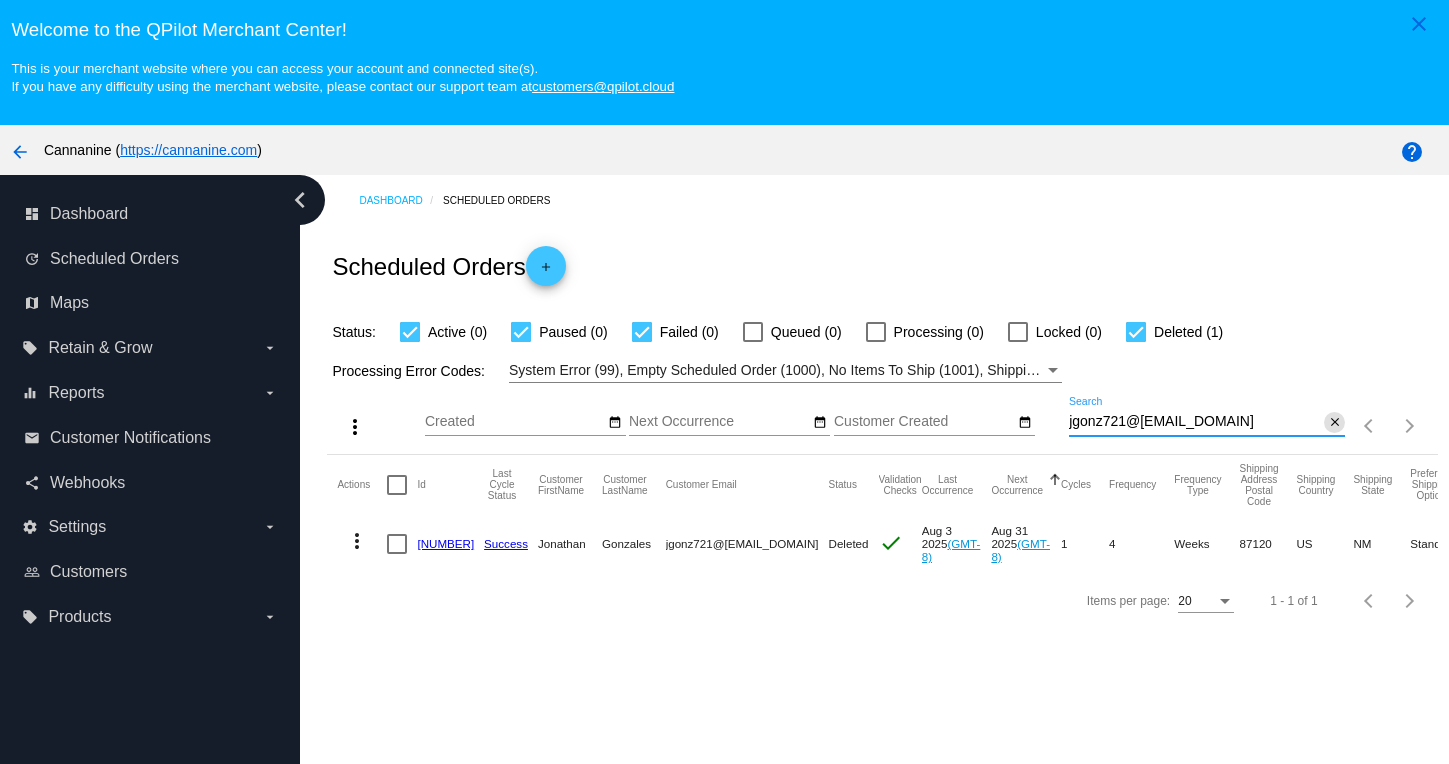 click on "close" 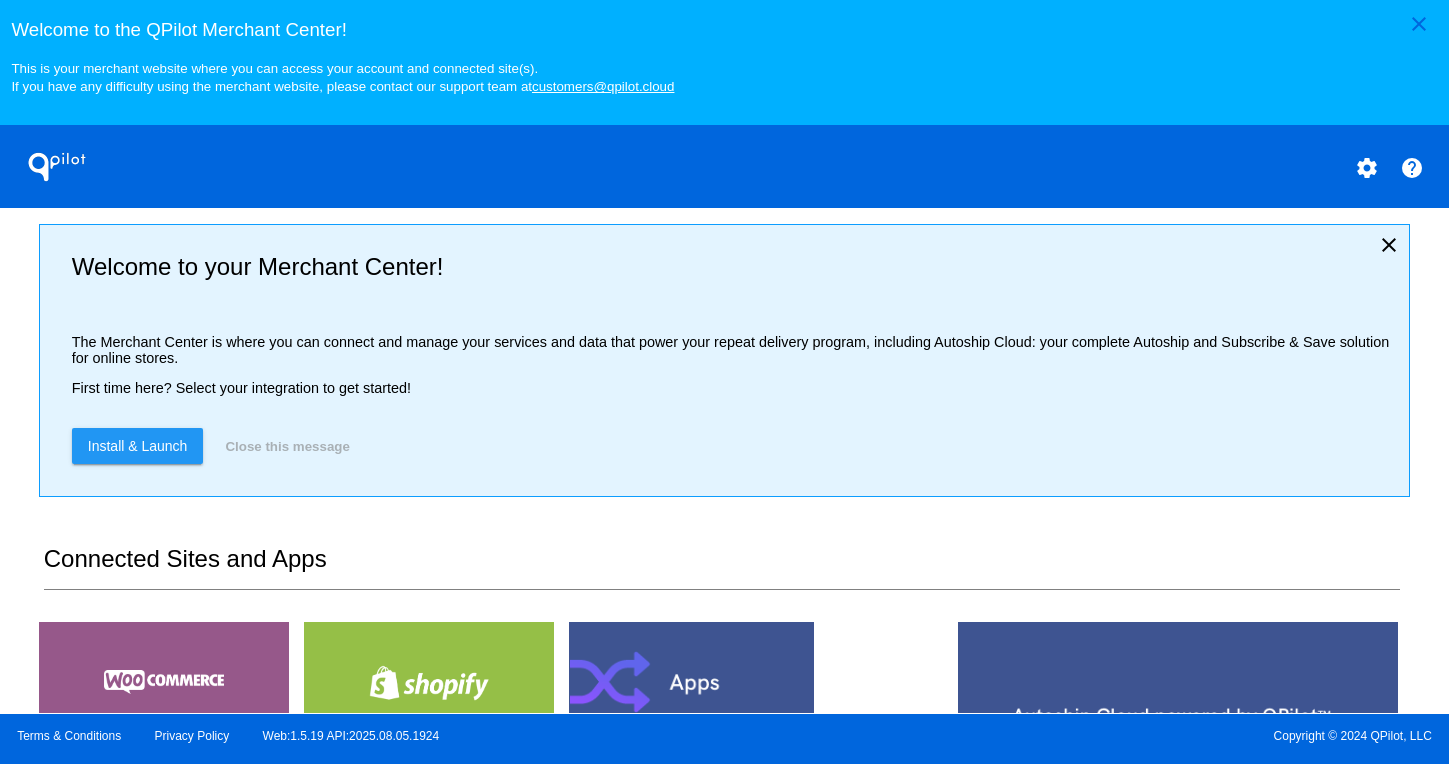 scroll, scrollTop: 0, scrollLeft: 0, axis: both 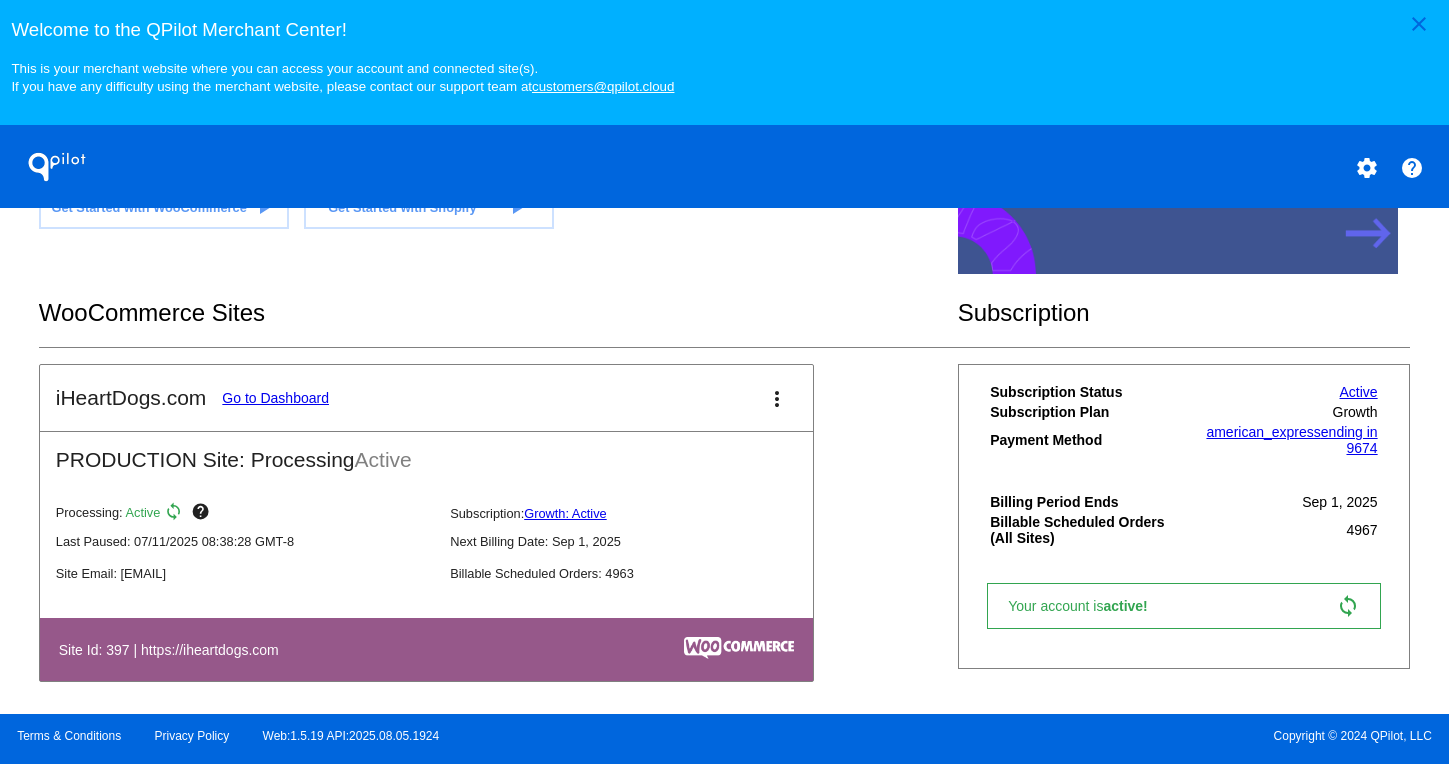 click on "iHeartDogs.com
Go to Dashboard" at bounding box center [192, 398] 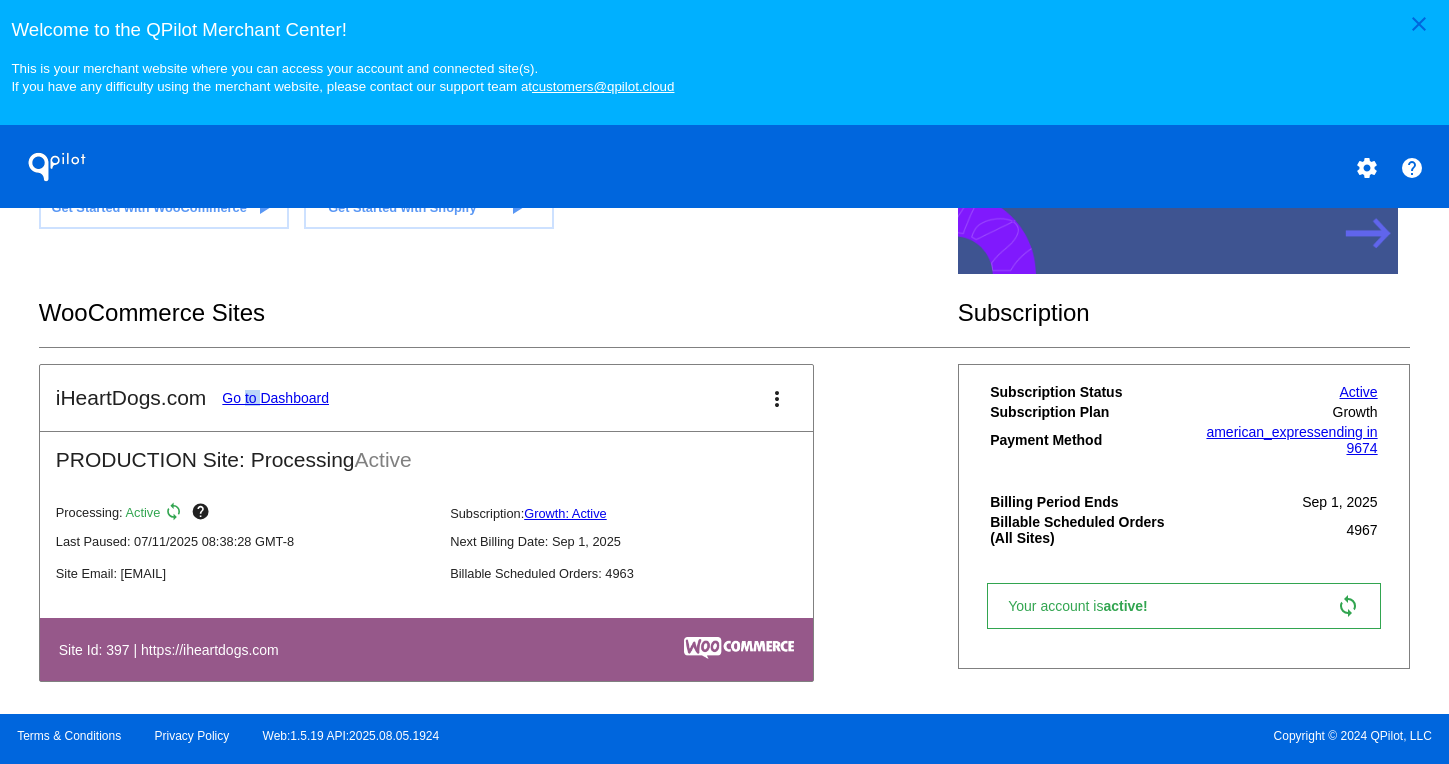 click on "iHeartDogs.com
Go to Dashboard" at bounding box center [192, 398] 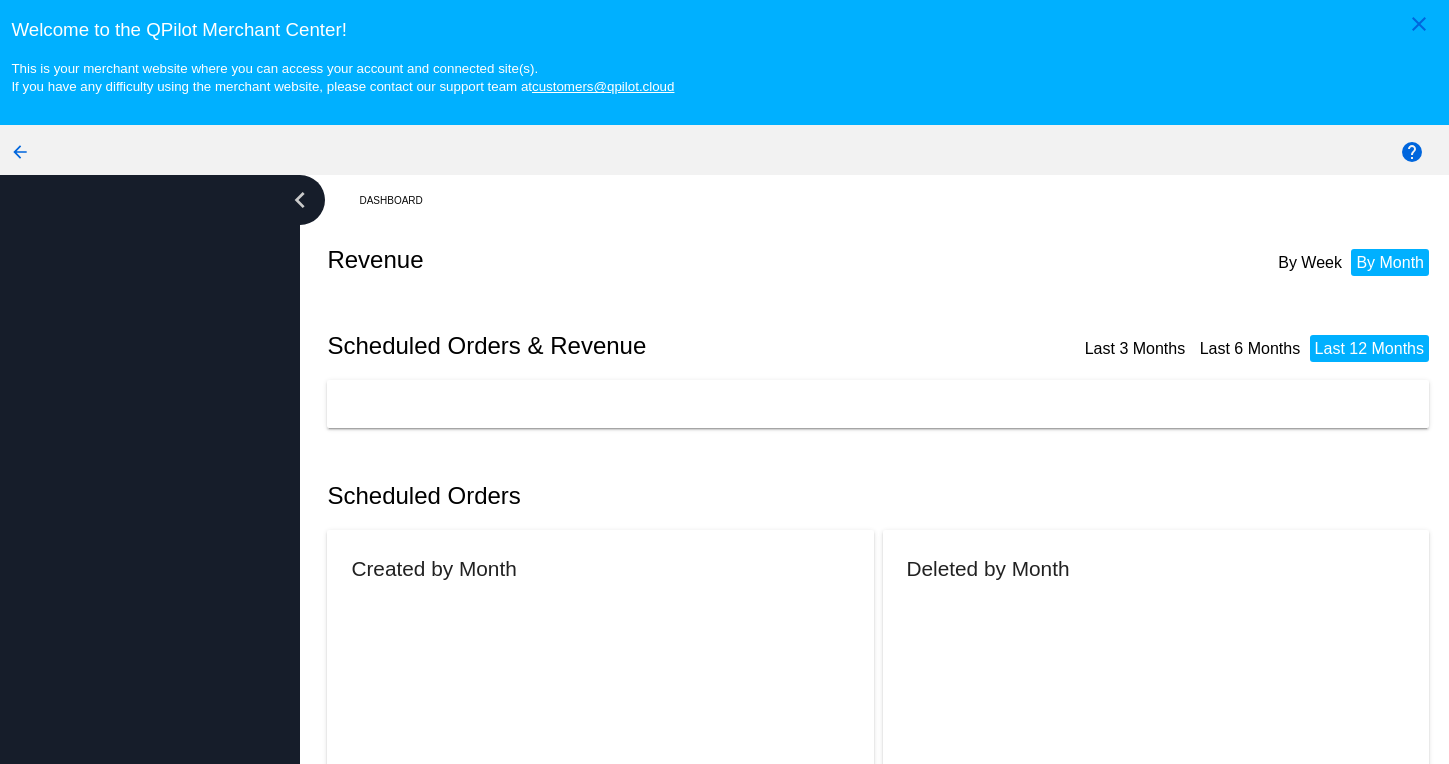 click on "chevron_left" at bounding box center (150, 507) 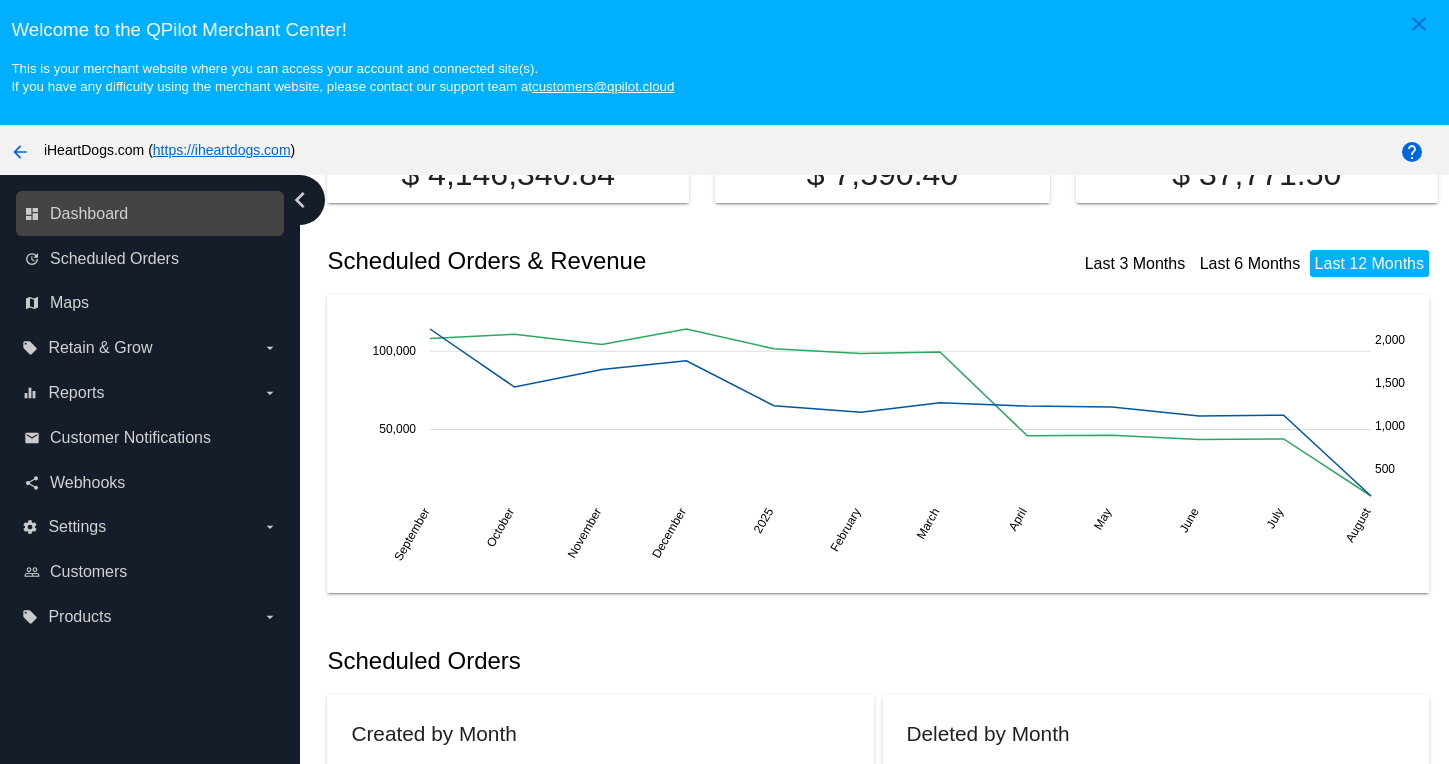 scroll, scrollTop: 0, scrollLeft: 0, axis: both 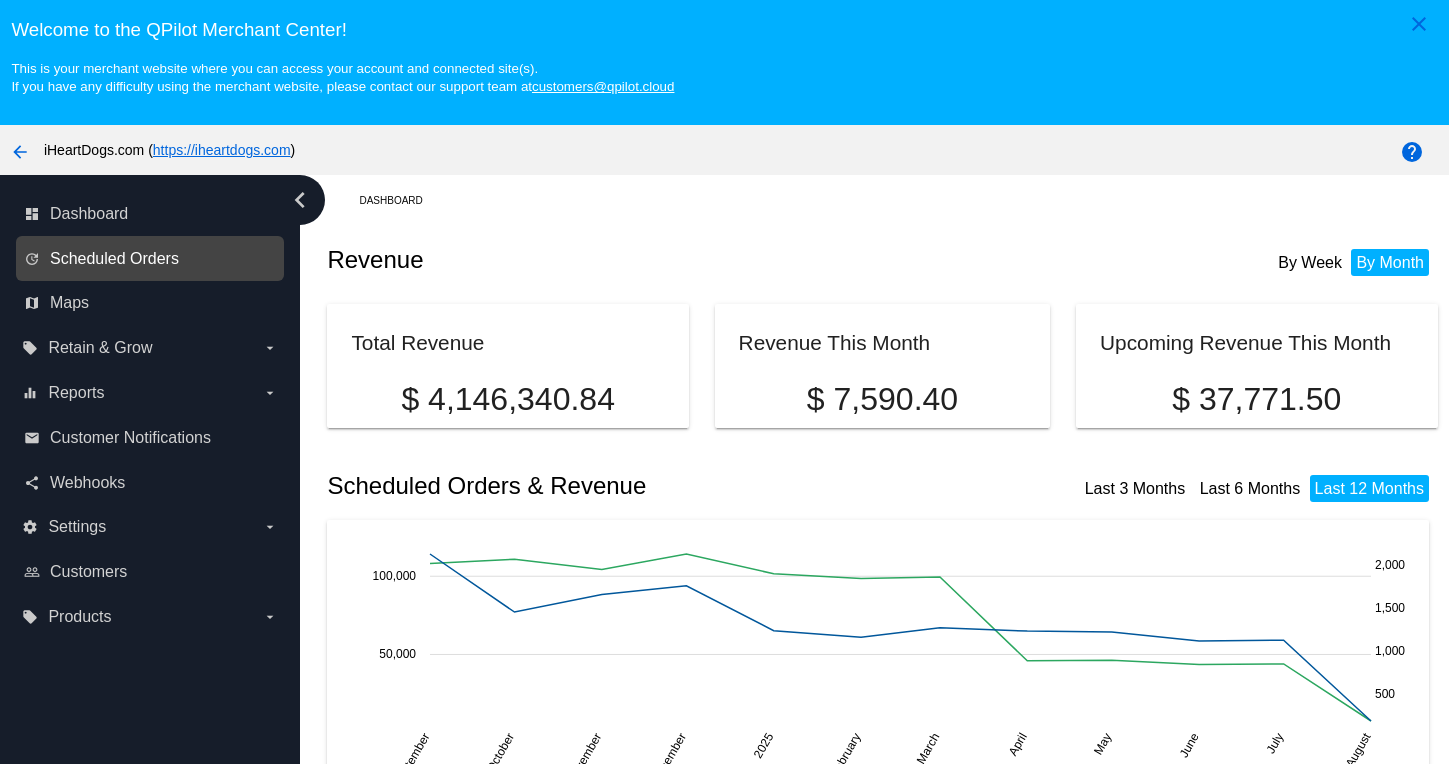click on "Scheduled Orders" at bounding box center (114, 259) 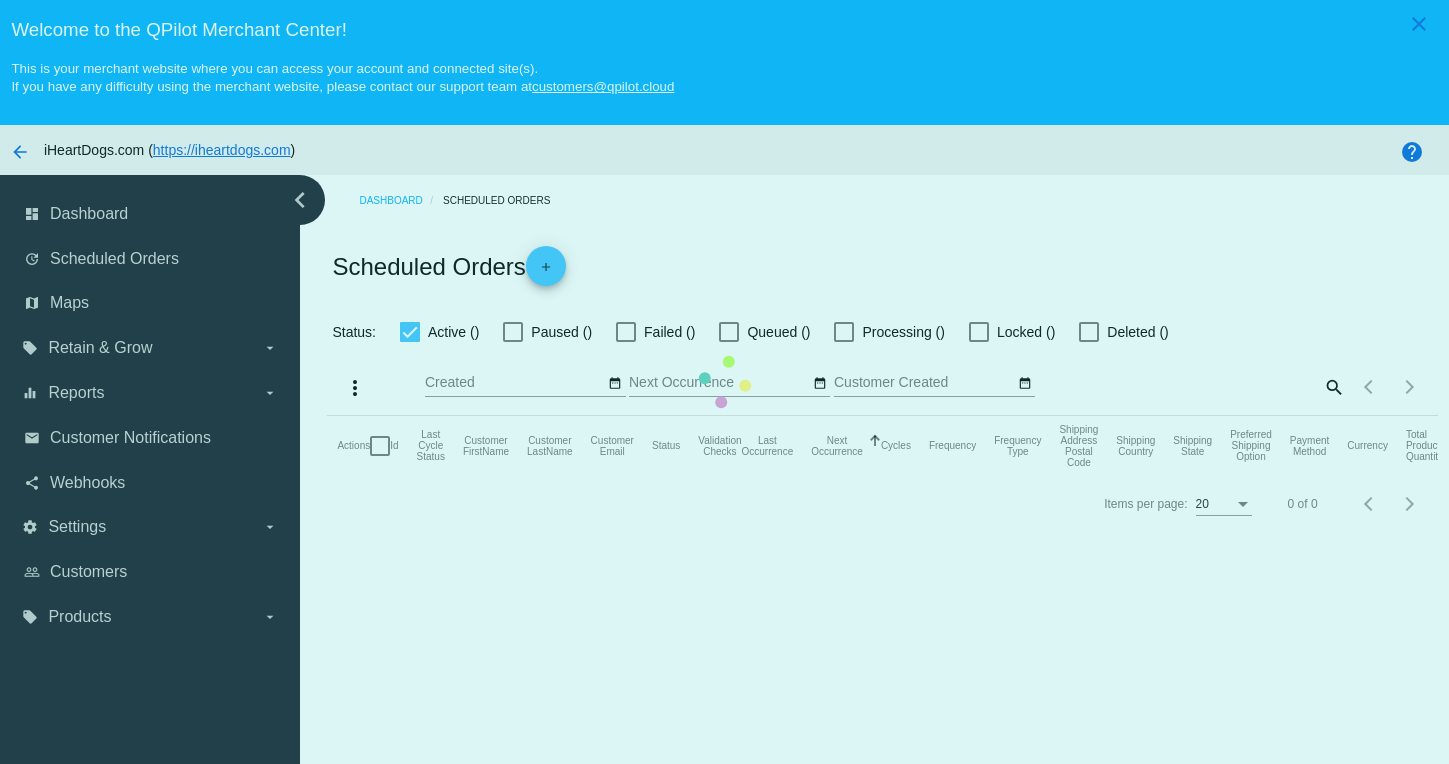 checkbox on "true" 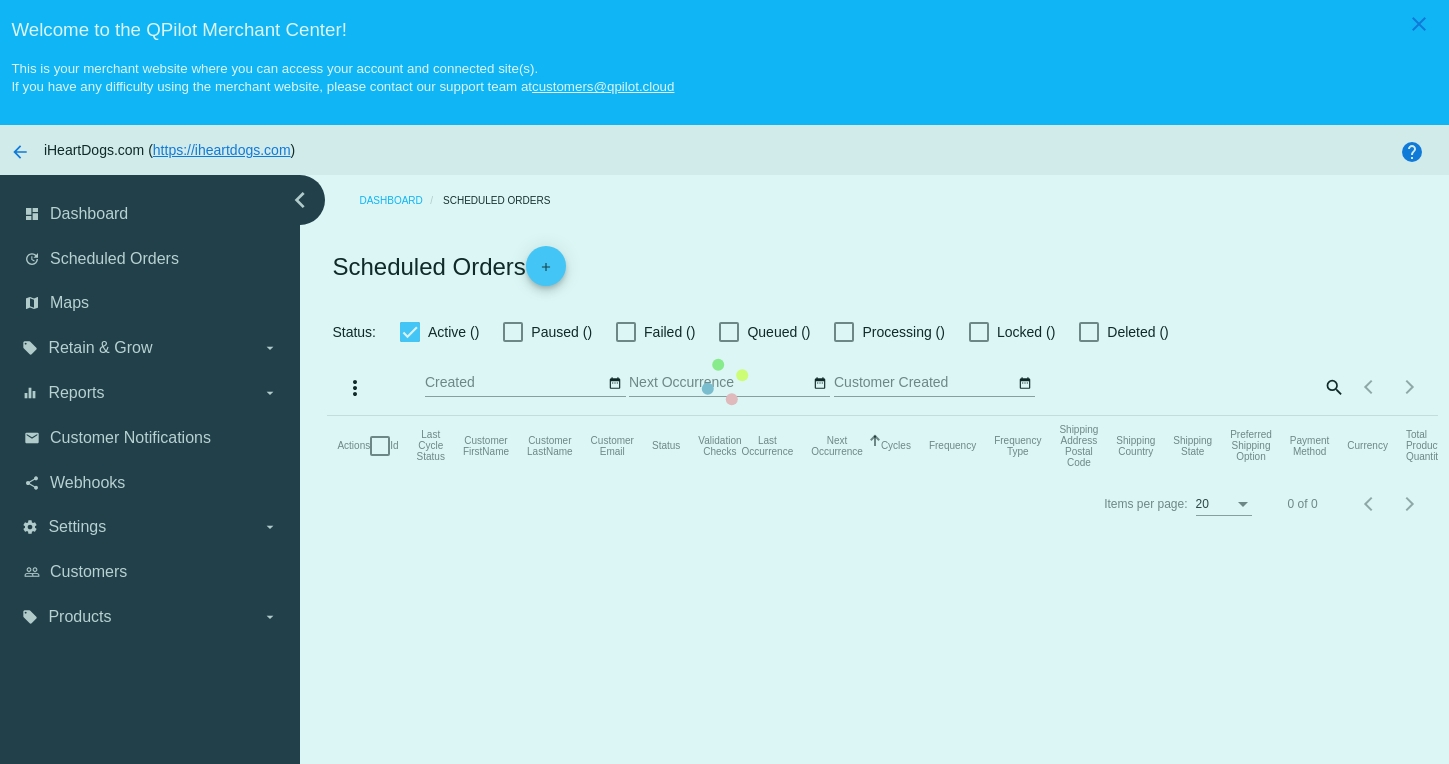 checkbox on "true" 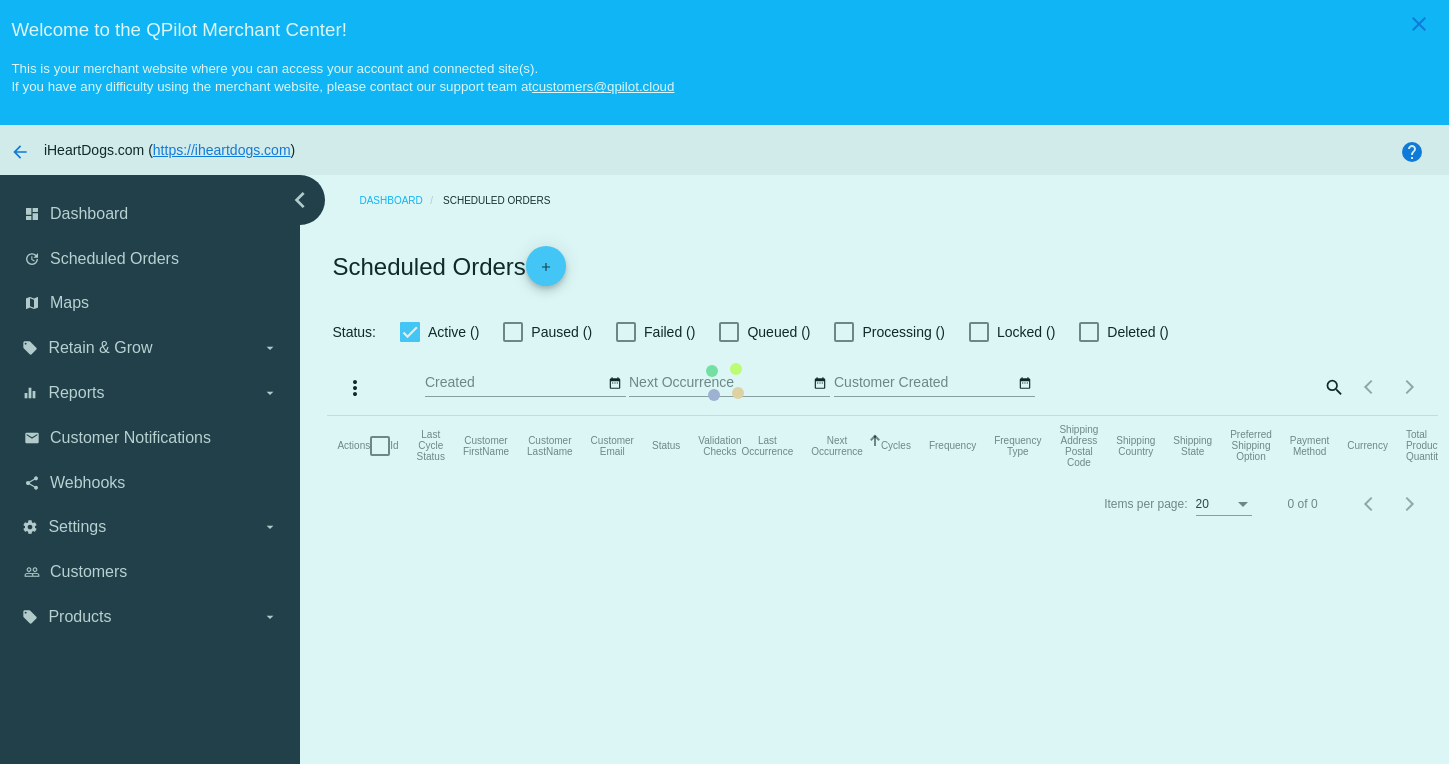 checkbox on "true" 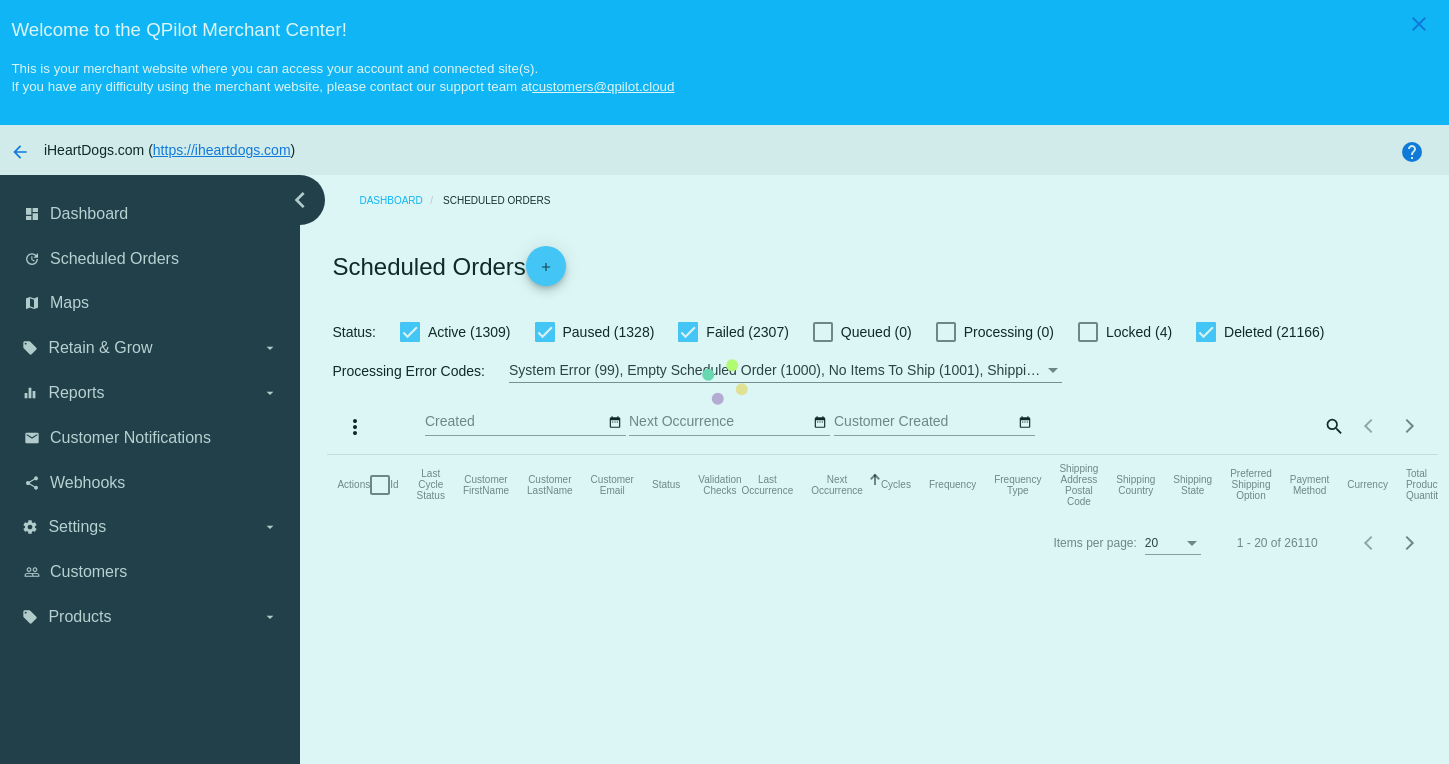 click on "Actions
Id   Last Cycle Status   Customer FirstName   Customer LastName   Customer Email   Status   Validation Checks   Last Occurrence   Next Occurrence   Sorted by NextOccurrenceUtc ascending  Cycles   Frequency   Frequency Type   Shipping Address Postal Code
Shipping Country
Shipping State
Preferred Shipping Option
Payment Method   Currency   Total Product Quantity   Scheduled Order Subtotal
Scheduled Order LTV" 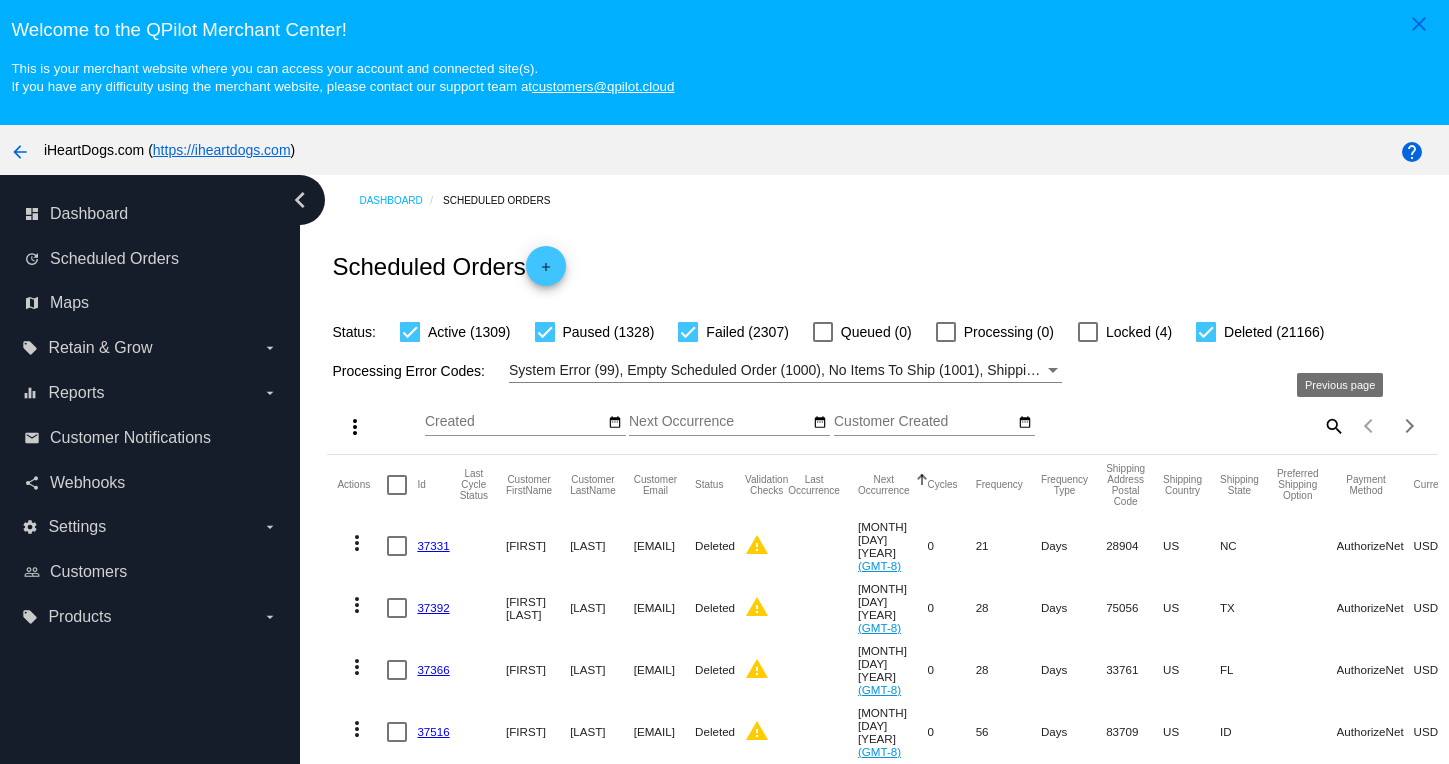 click on "search" 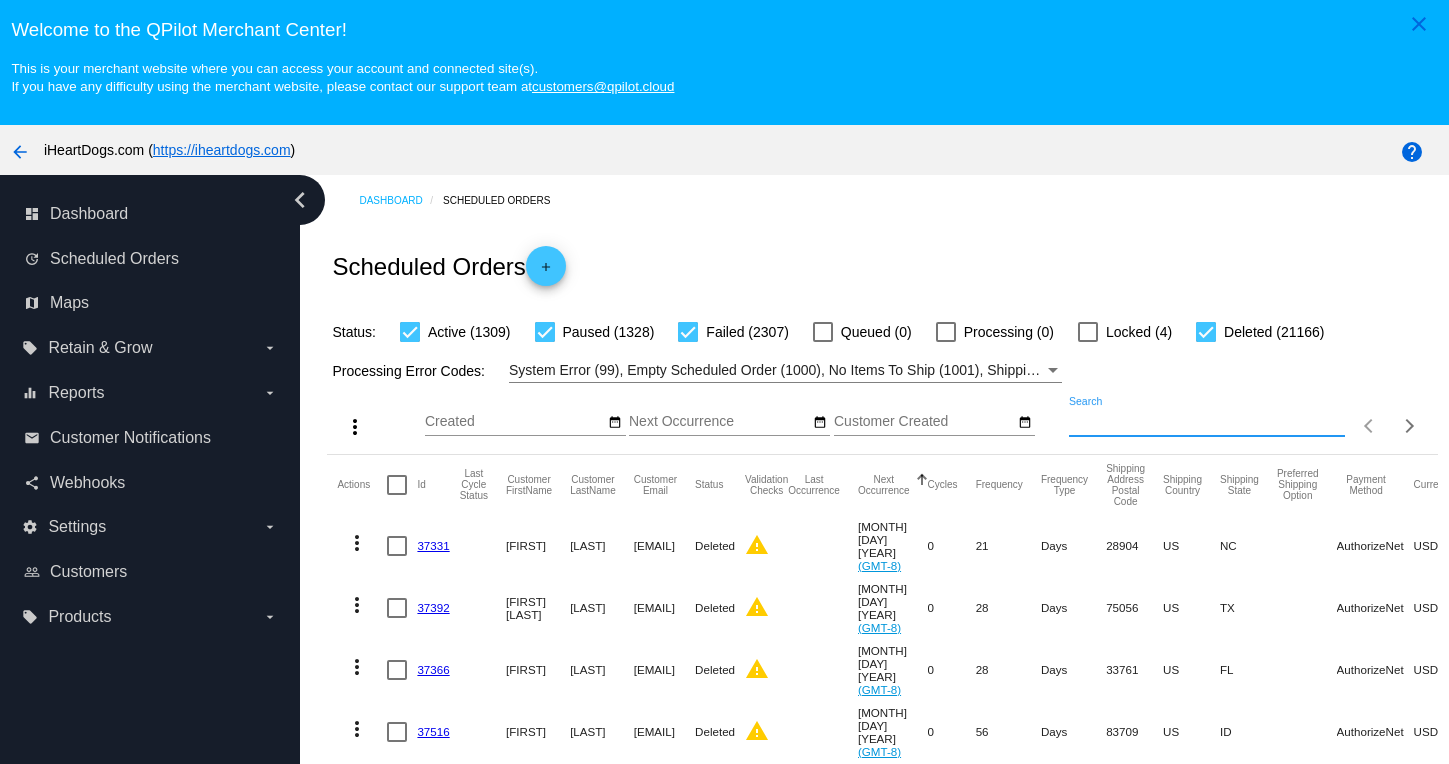 click on "Search" at bounding box center (1207, 422) 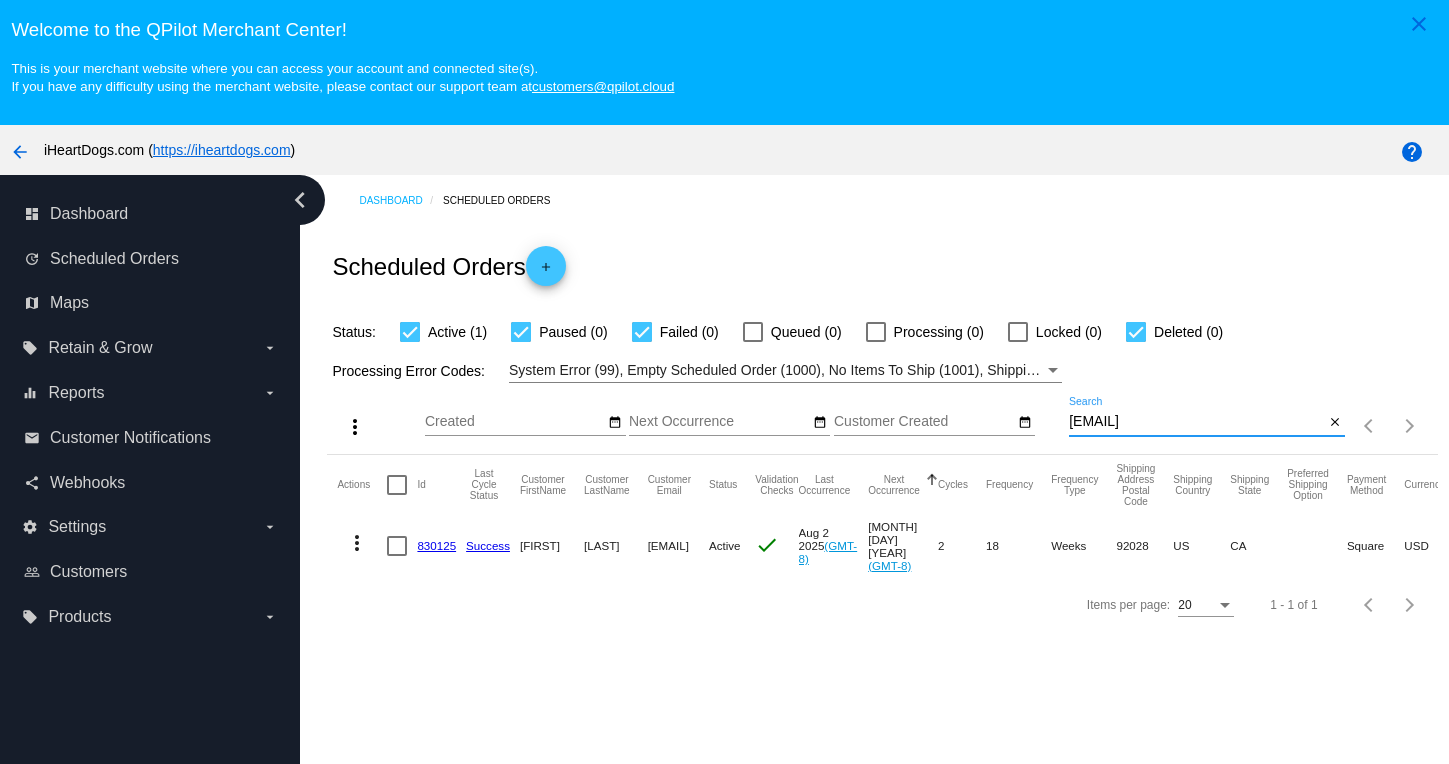 click on "carolmac90@yahoo.com" at bounding box center [1196, 422] 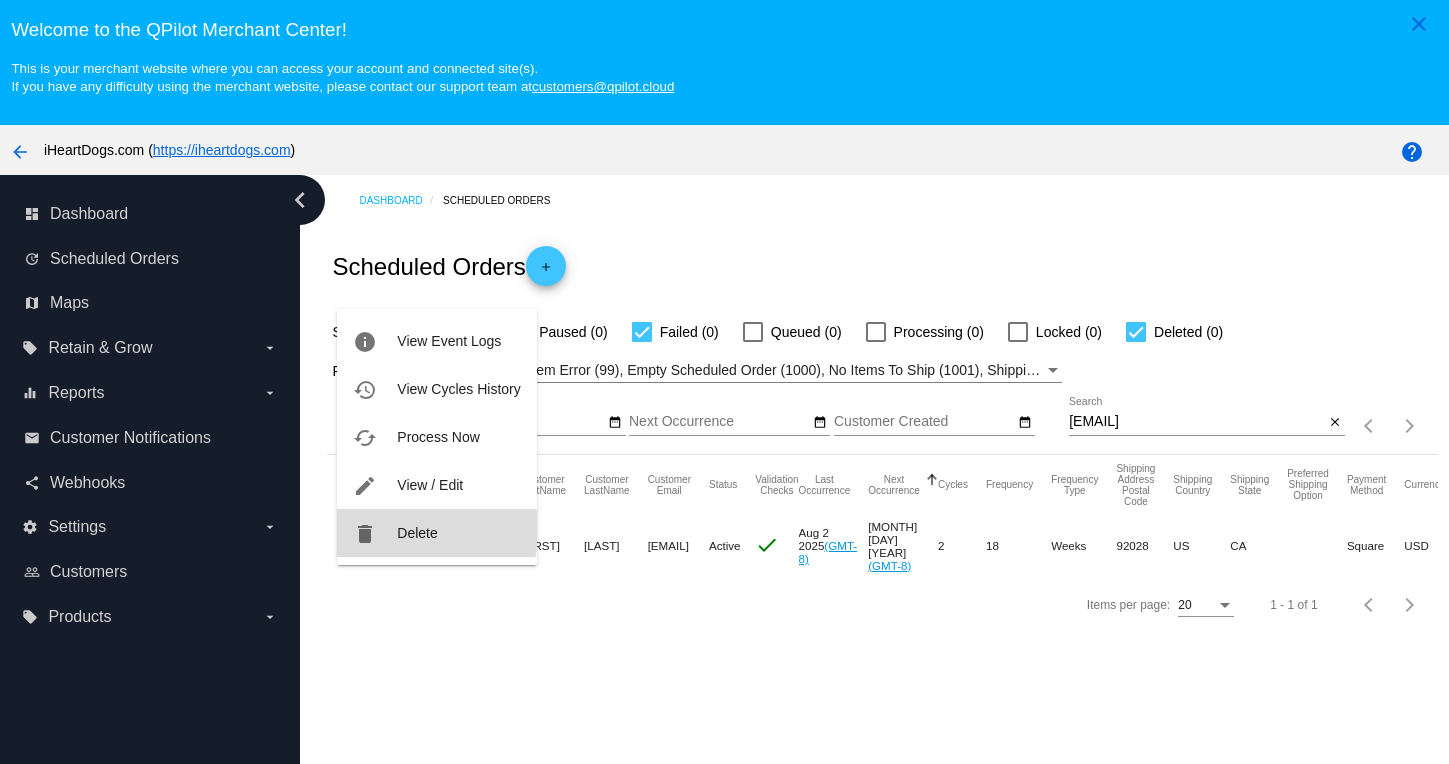 click on "Delete" at bounding box center (417, 533) 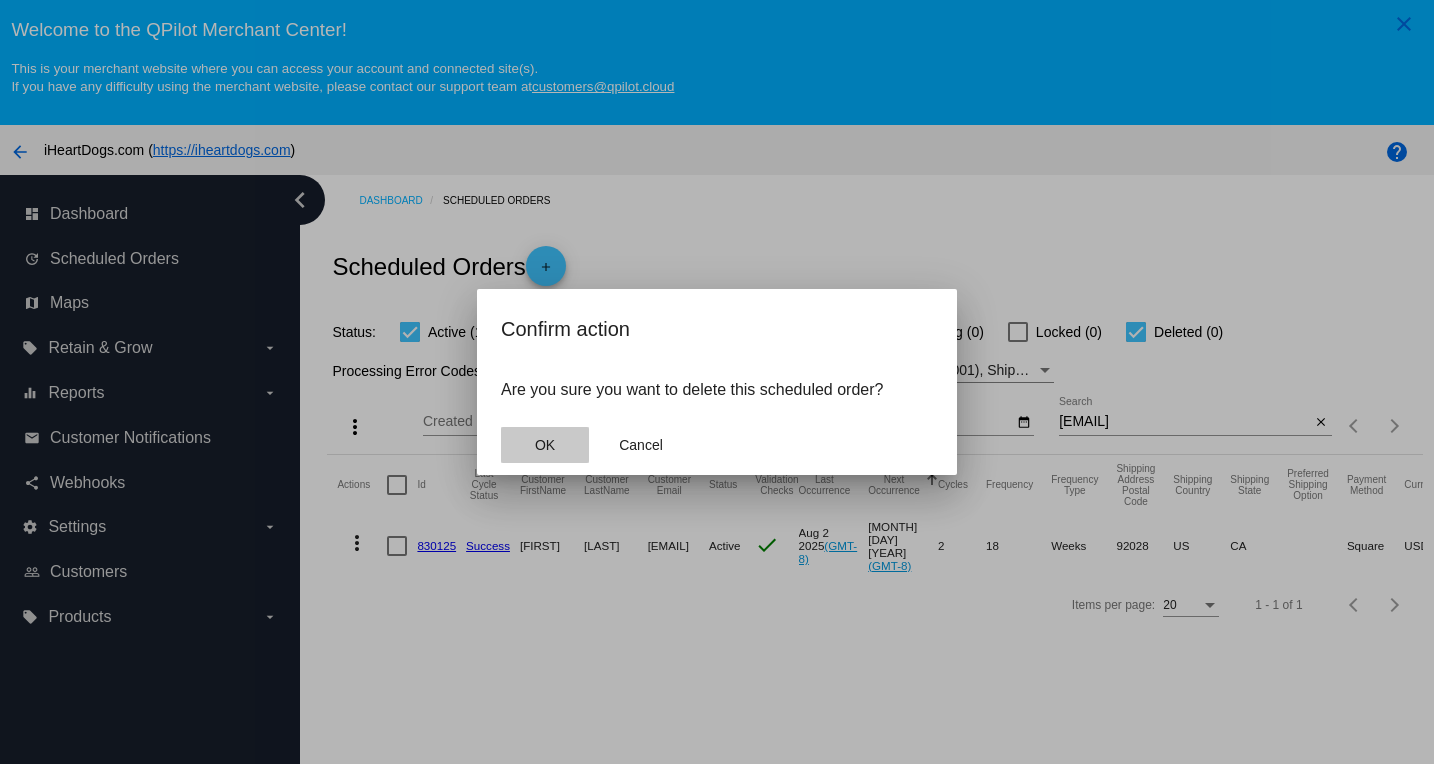 click on "OK" 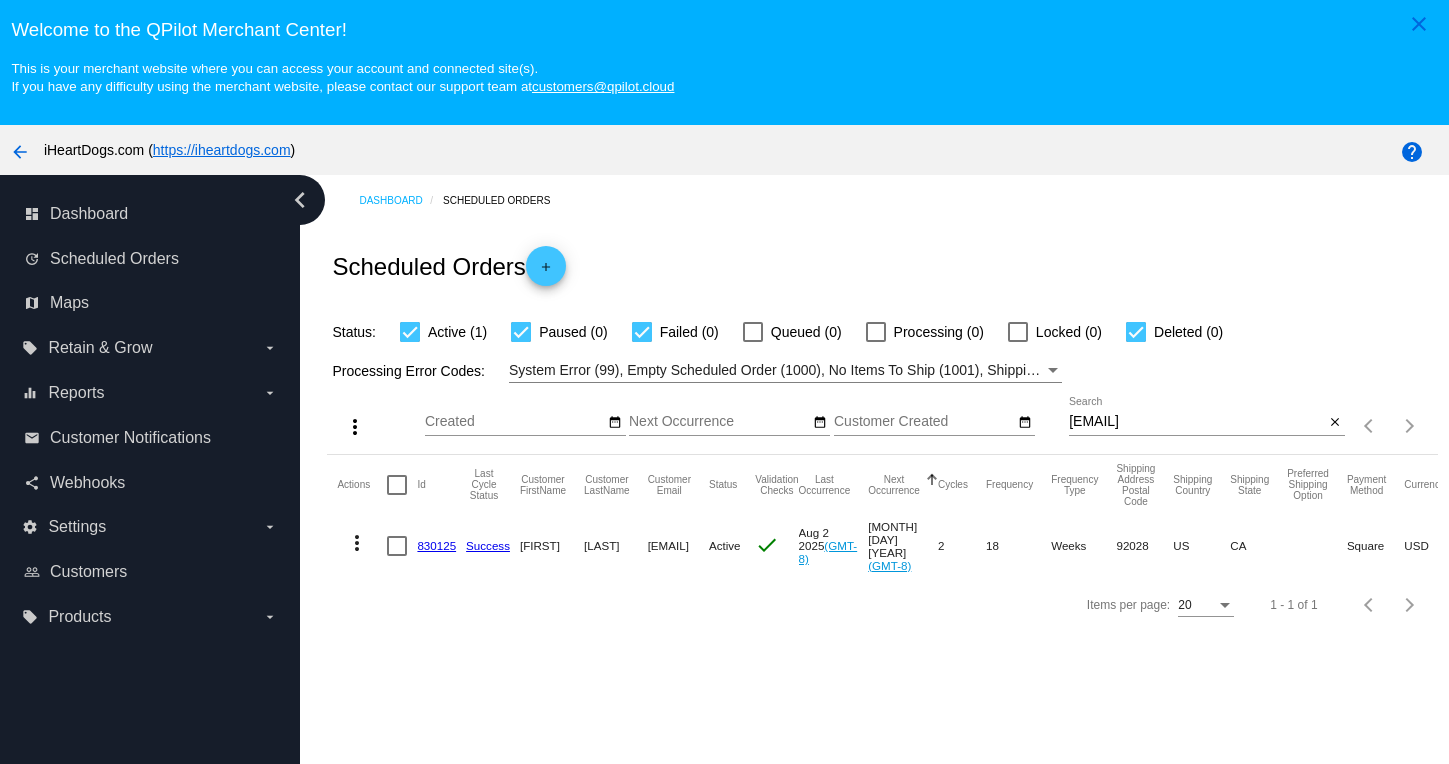click on "carolmac90@yahoo.com" at bounding box center [1196, 422] 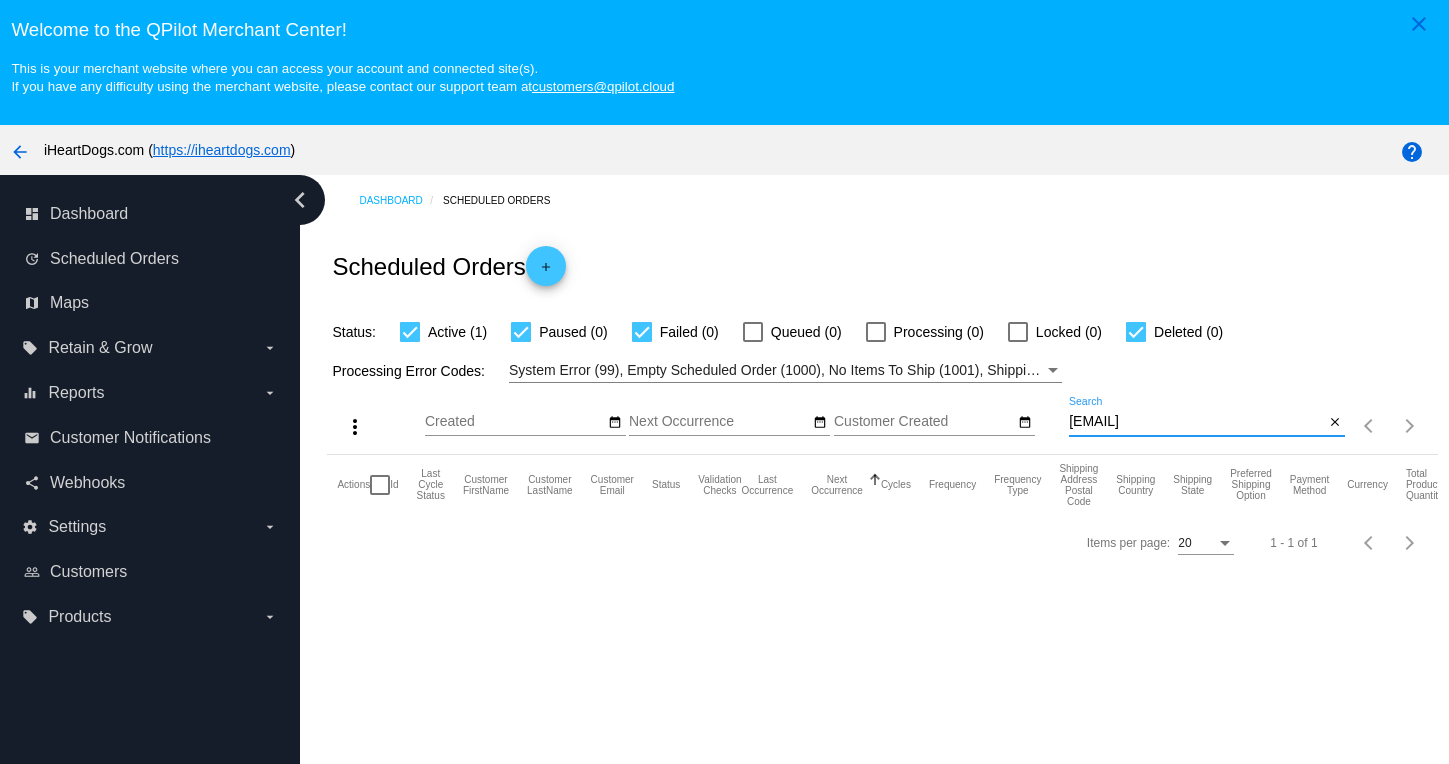 type on "carolmac90@yahoo.com" 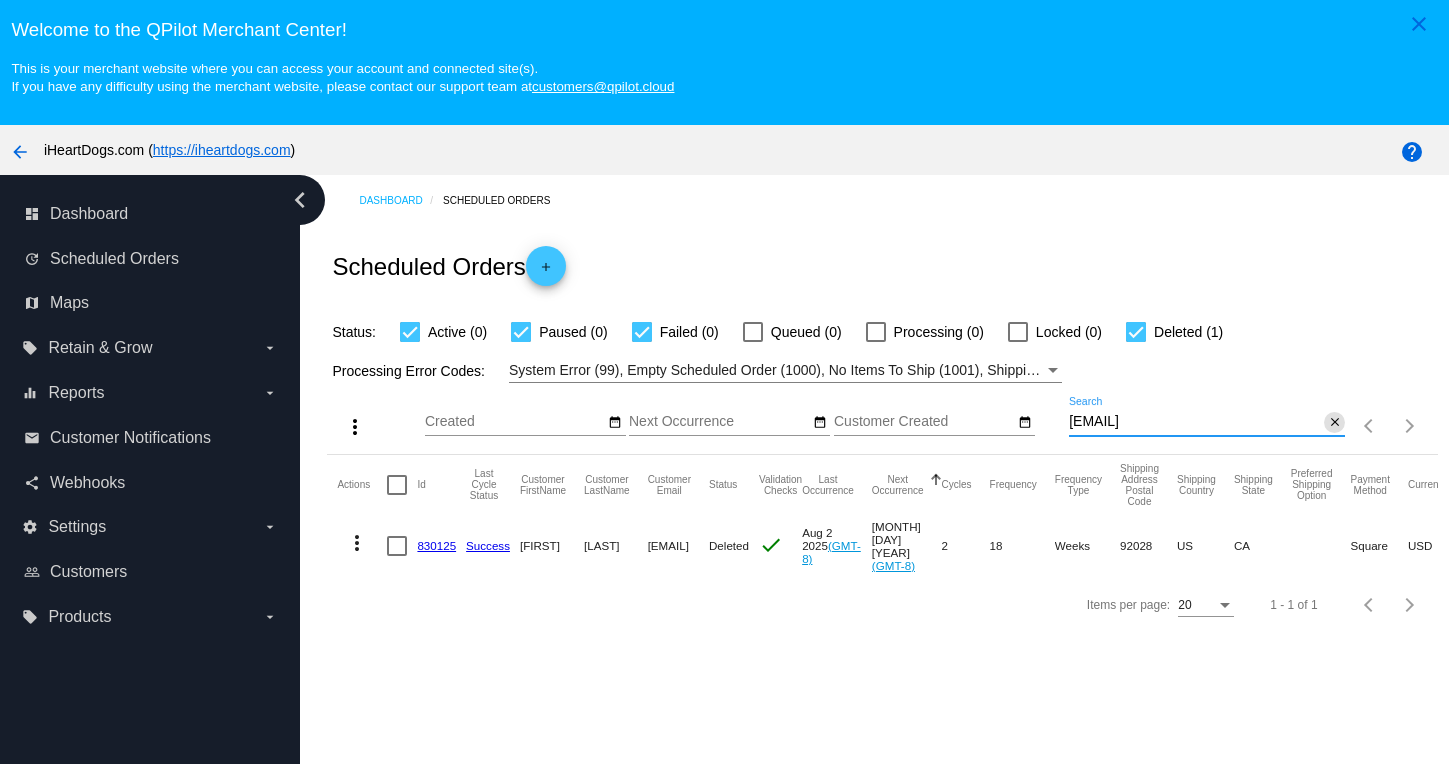 click on "close" 